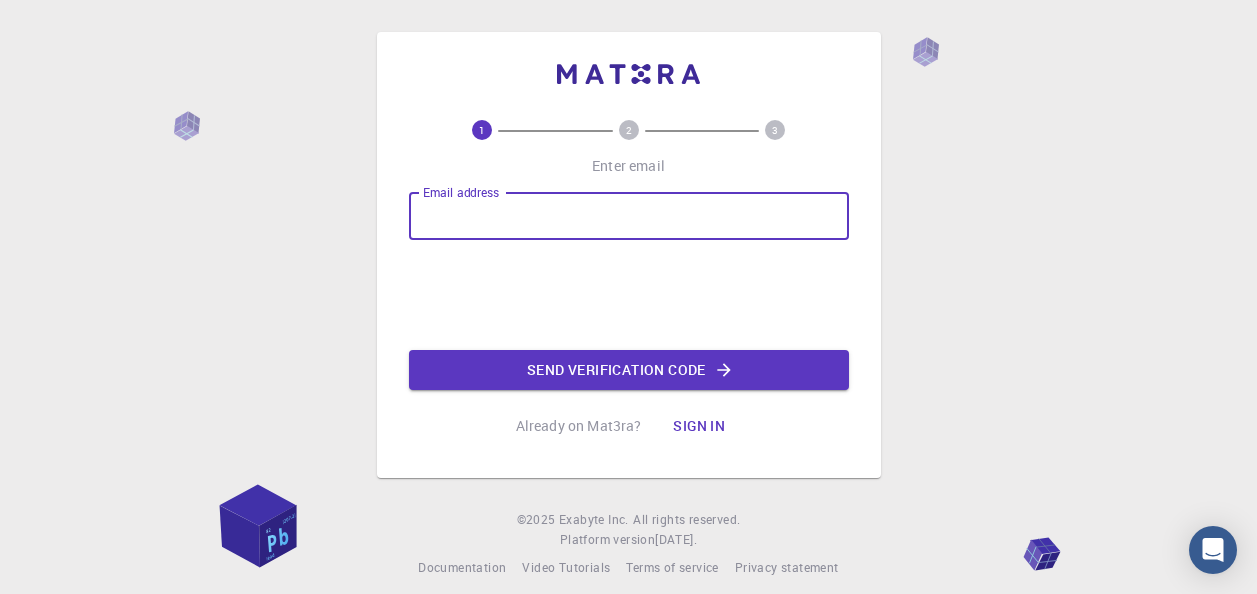 scroll, scrollTop: 0, scrollLeft: 0, axis: both 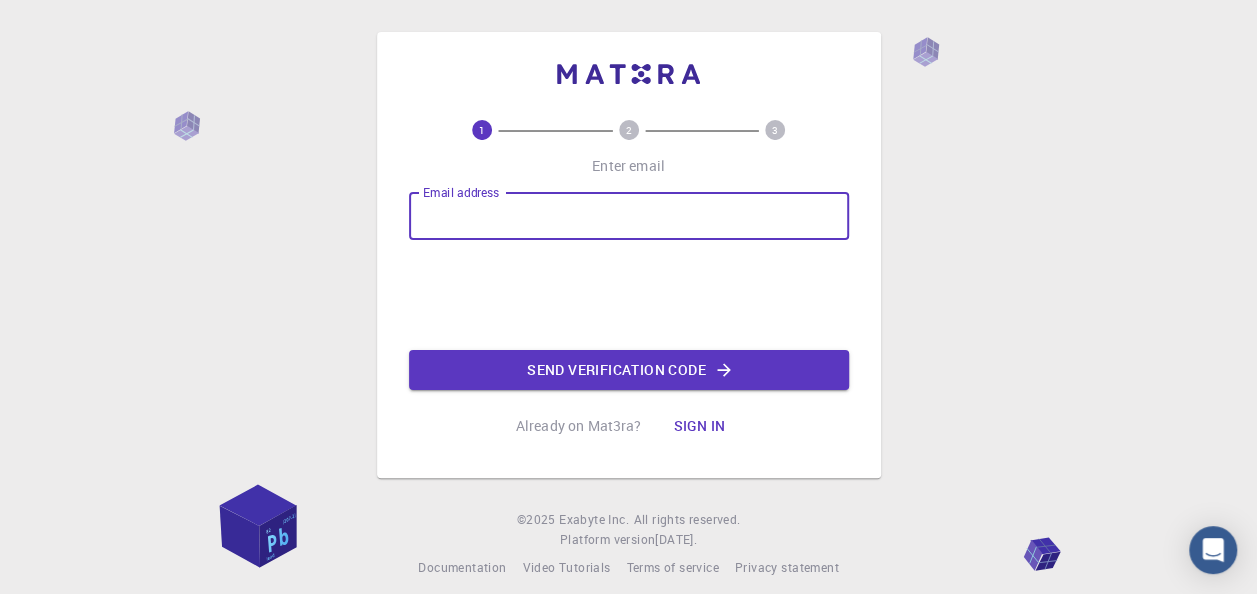 type on "[EMAIL_ADDRESS][DOMAIN_NAME]" 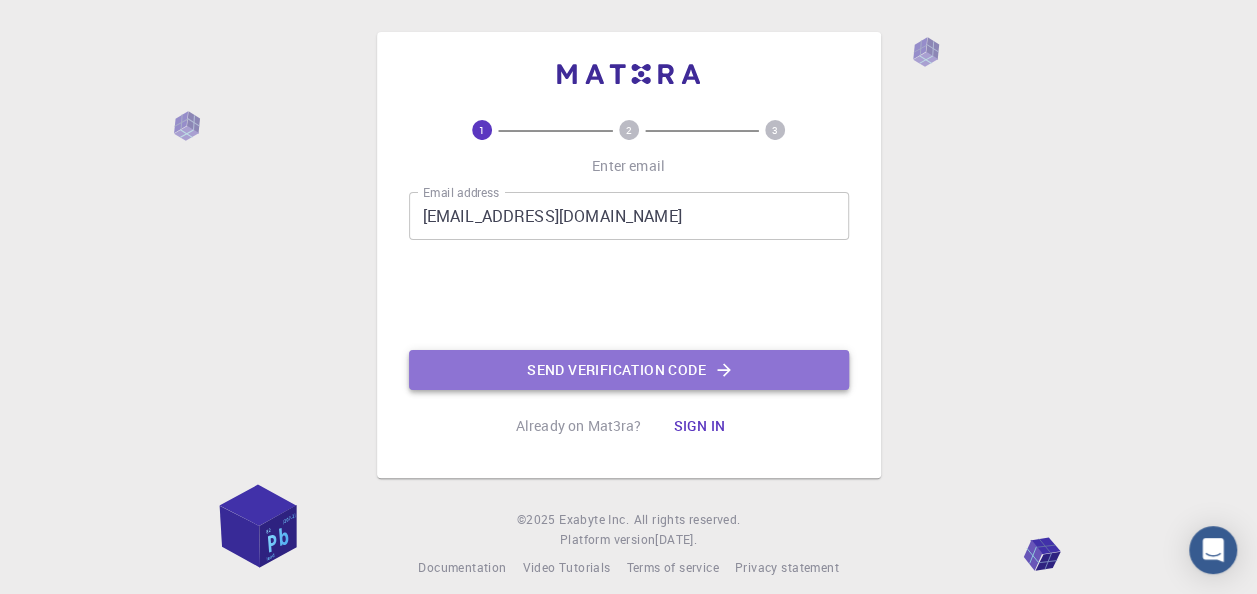 click on "Send verification code" 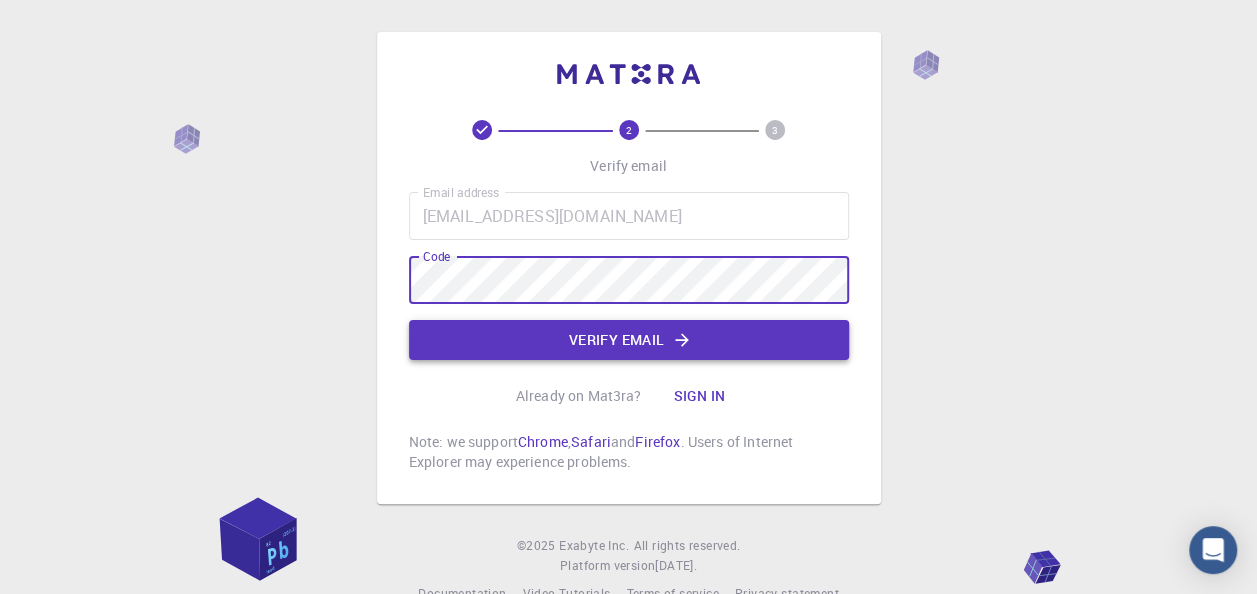 click on "Verify email" 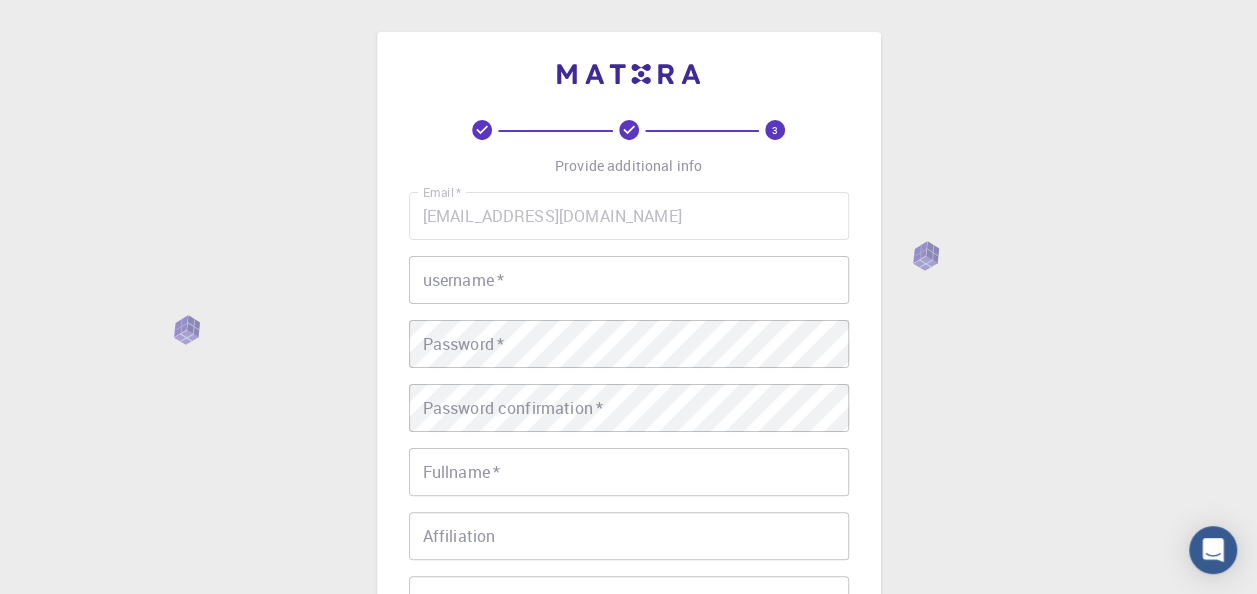 click on "Email   * [EMAIL_ADDRESS][DOMAIN_NAME] Email   * username   * username   * Password   * Password   * Password confirmation   * Password confirmation   * Fullname   * Fullname   * Affiliation Affiliation Phone Phone Description Description I accept the  Terms of Service / Privacy Policy  *" at bounding box center (629, 467) 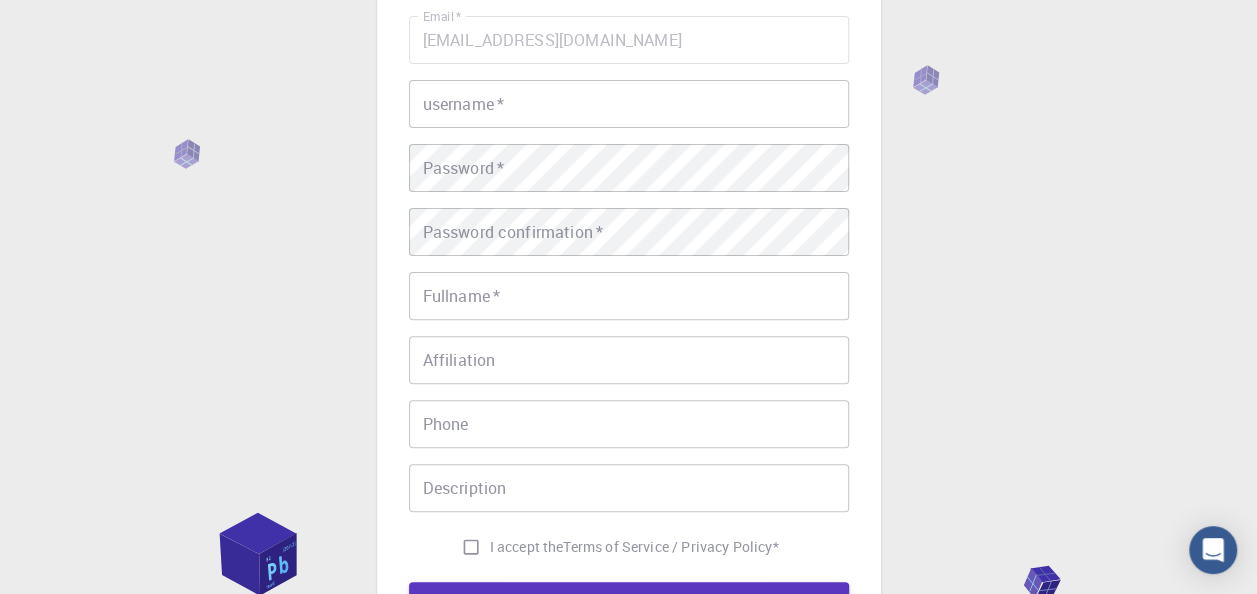 scroll, scrollTop: 175, scrollLeft: 0, axis: vertical 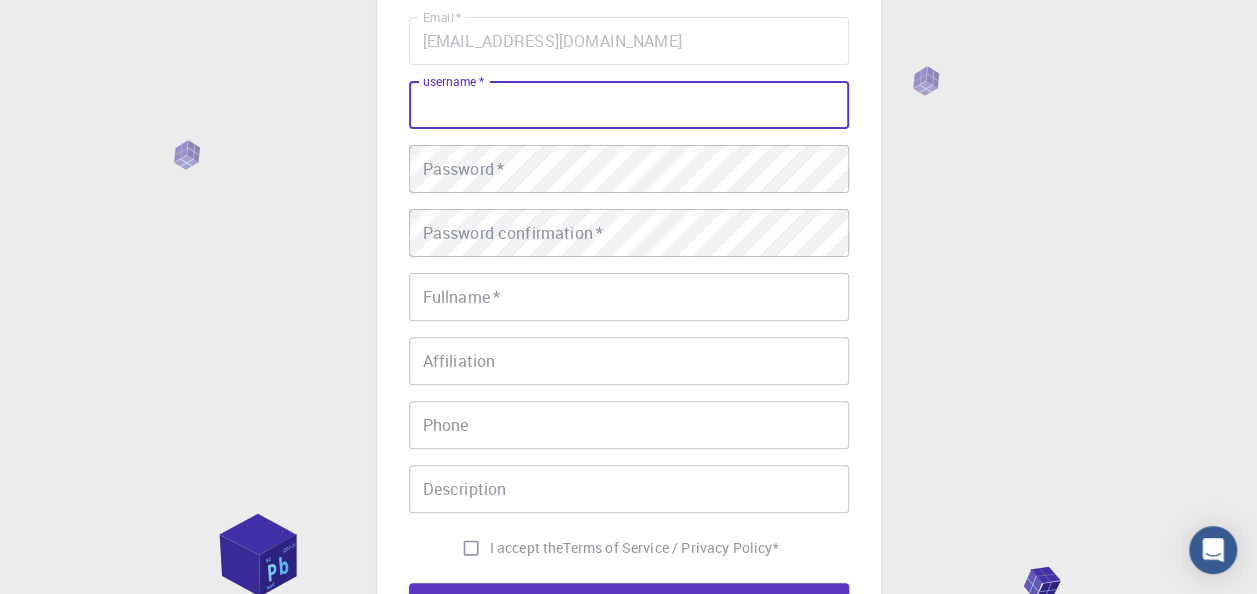 click on "username   *" at bounding box center (629, 105) 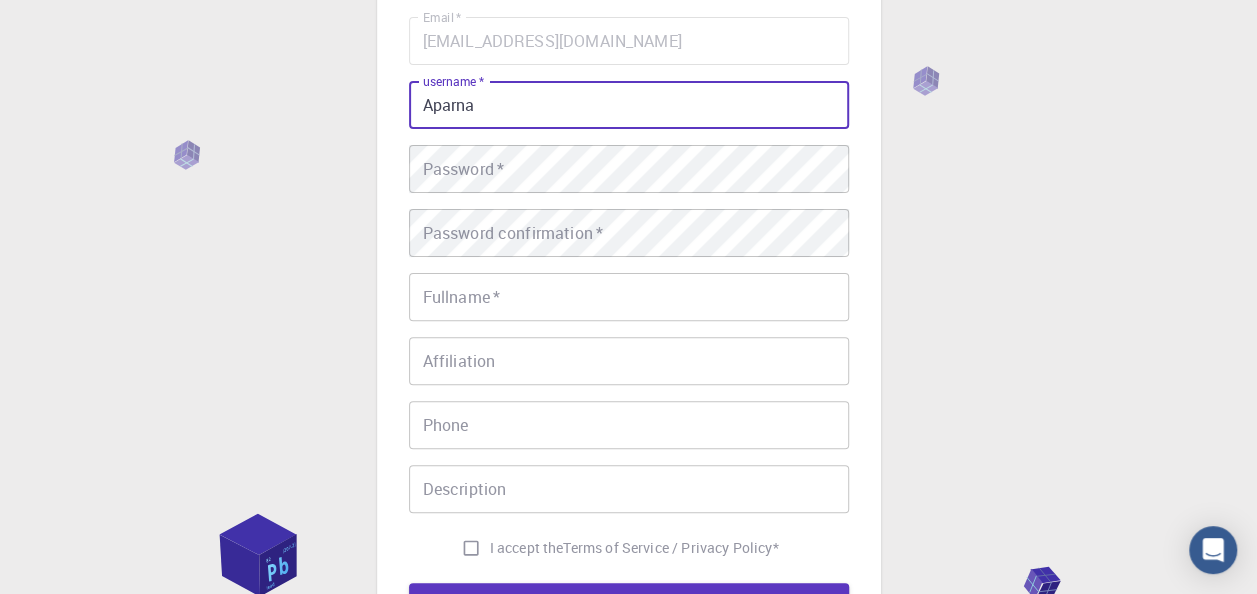 type on "Aparna" 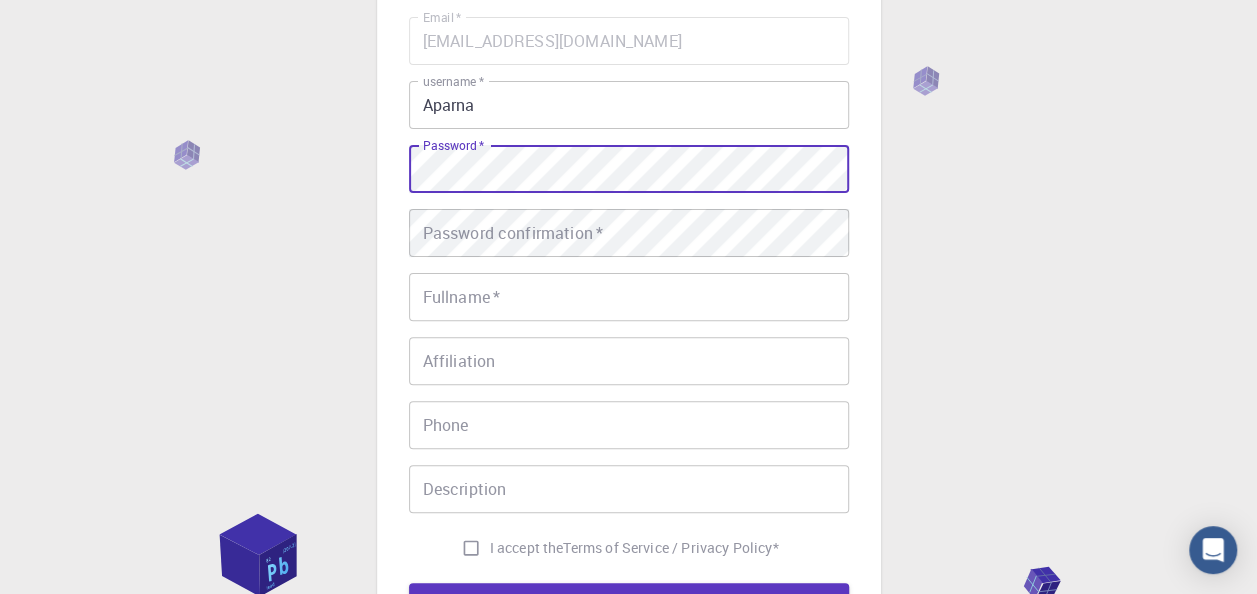 click on "Password   * Password   *" at bounding box center [629, 169] 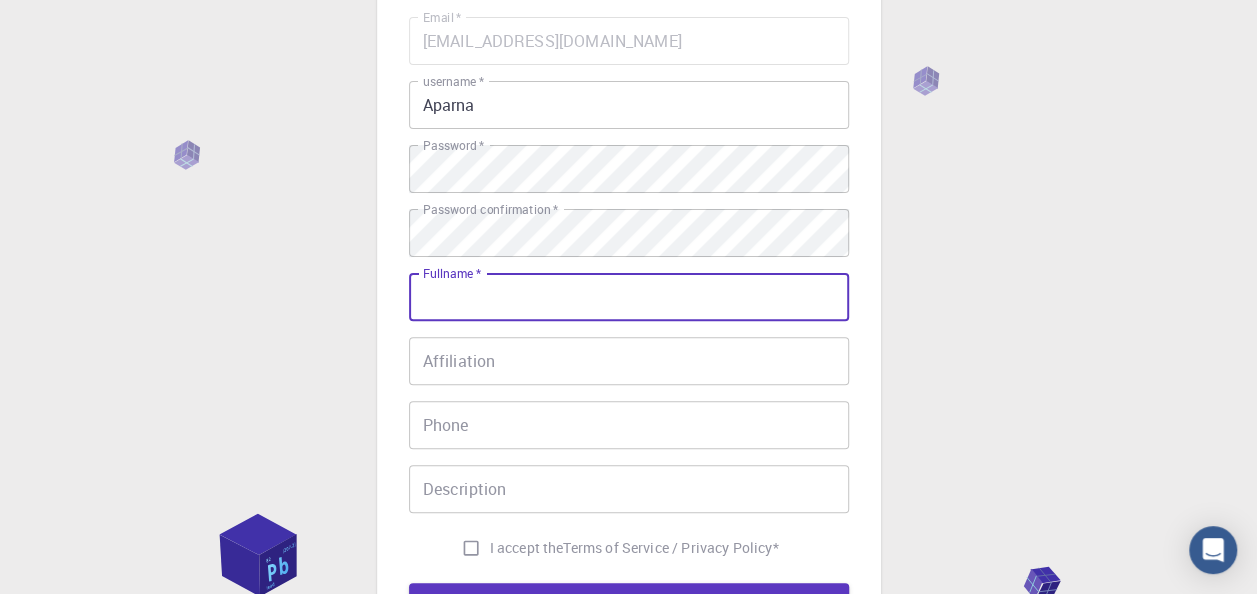click on "Fullname   *" at bounding box center (629, 297) 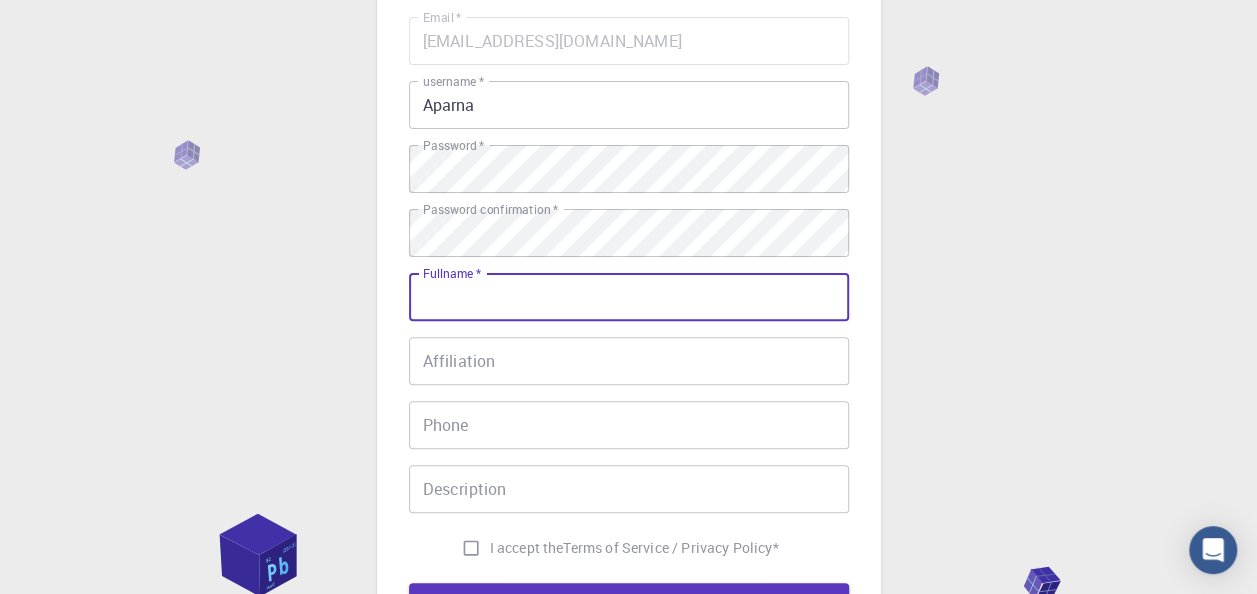 type on "[PERSON_NAME]" 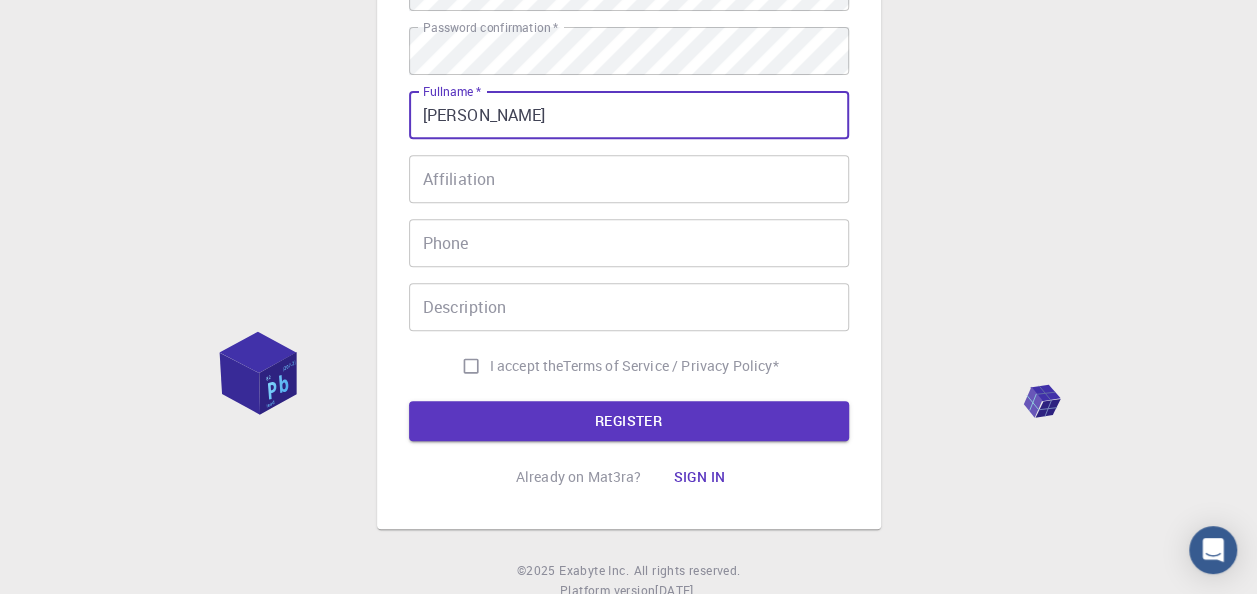 scroll, scrollTop: 360, scrollLeft: 0, axis: vertical 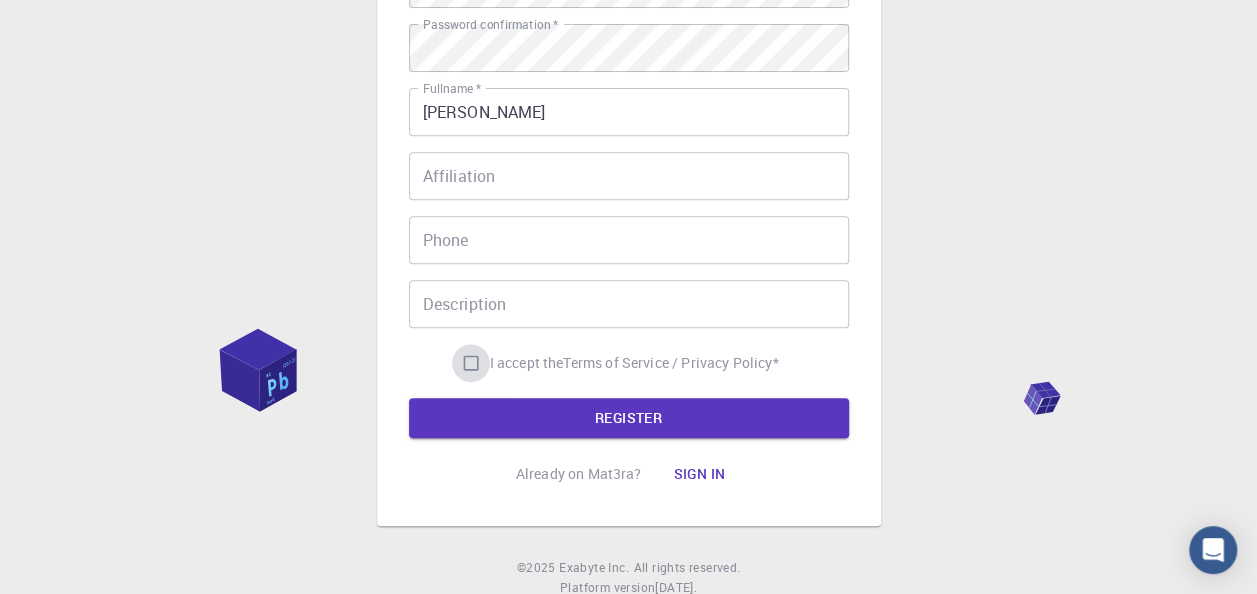 click on "I accept the  Terms of Service / Privacy Policy  *" at bounding box center (471, 363) 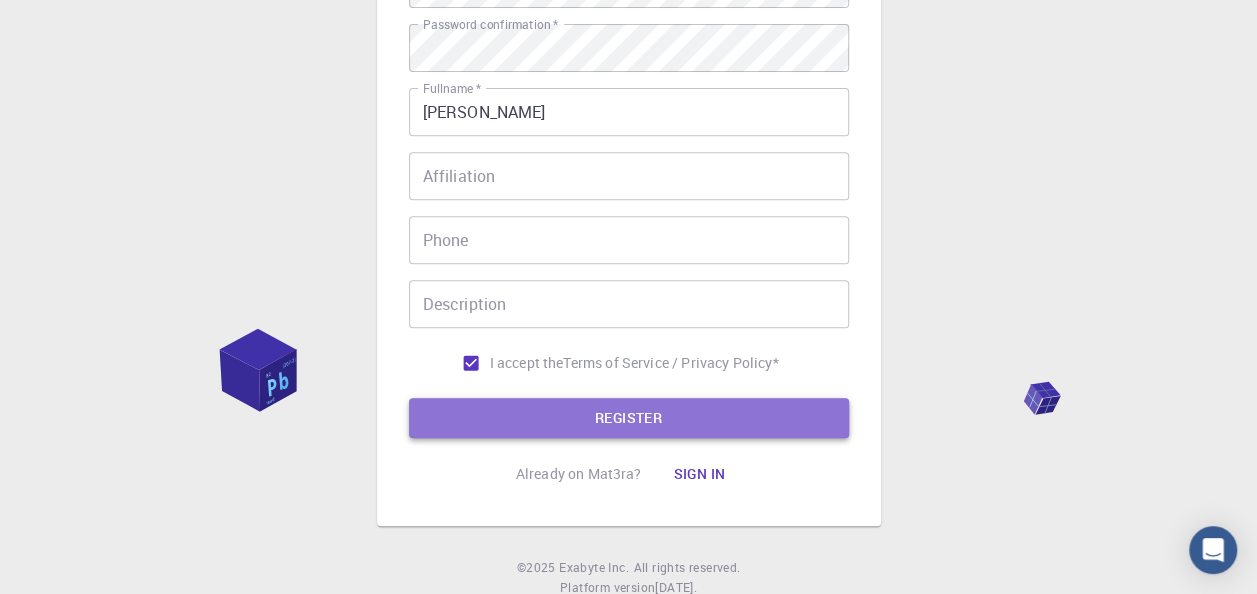 click on "REGISTER" at bounding box center (629, 418) 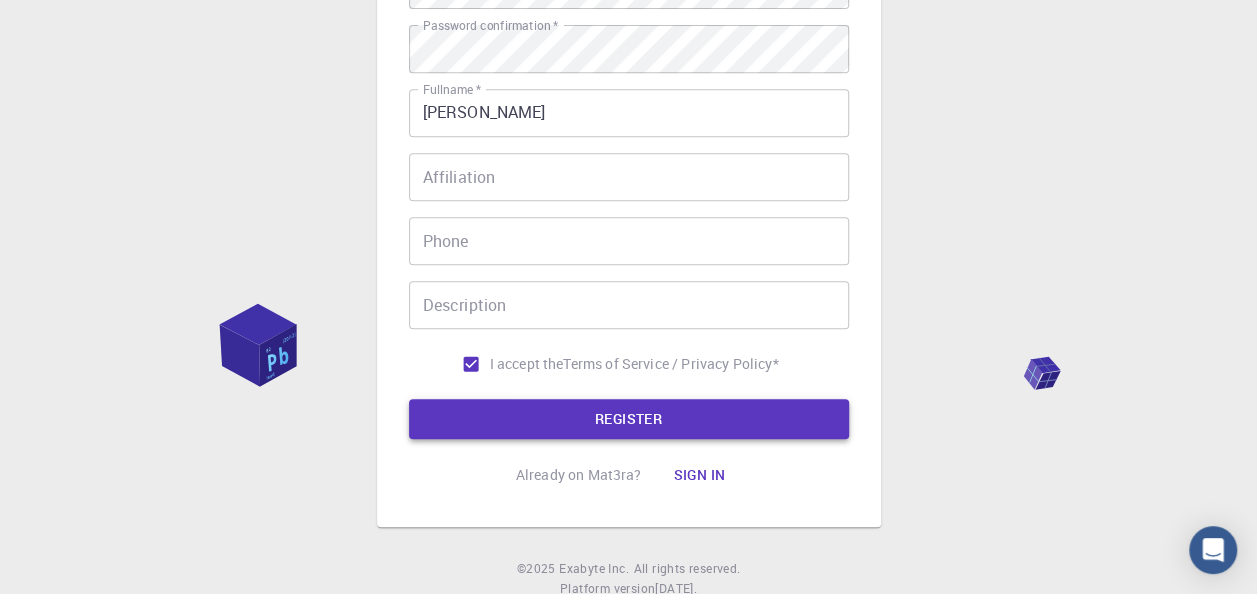 scroll, scrollTop: 102, scrollLeft: 0, axis: vertical 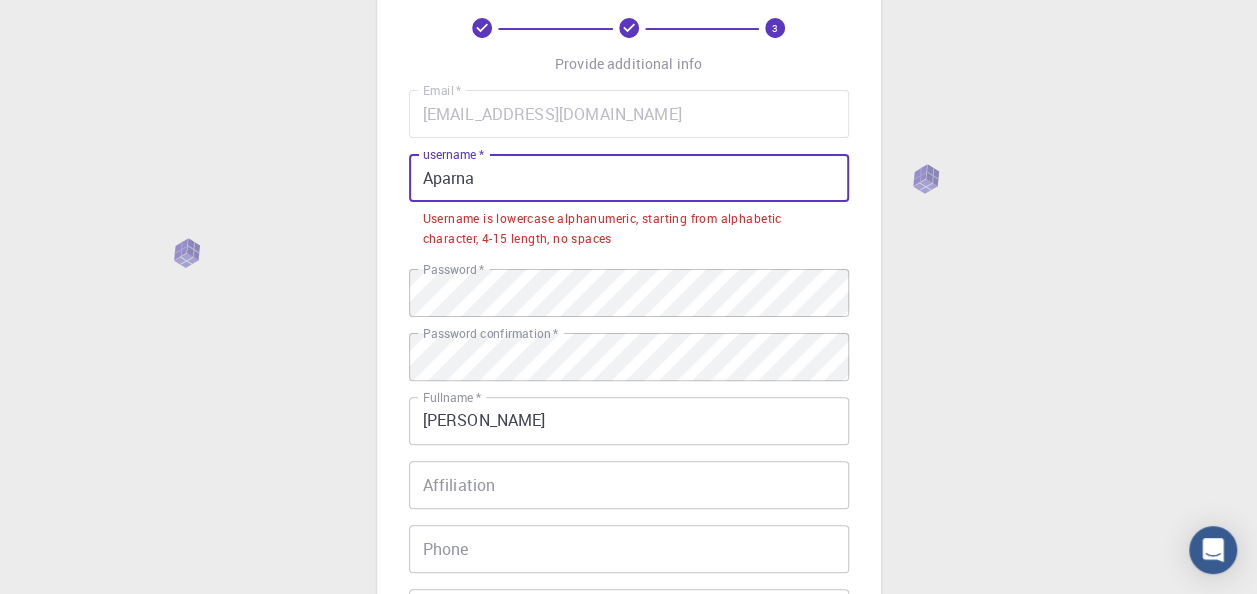 click on "Aparna" at bounding box center (629, 178) 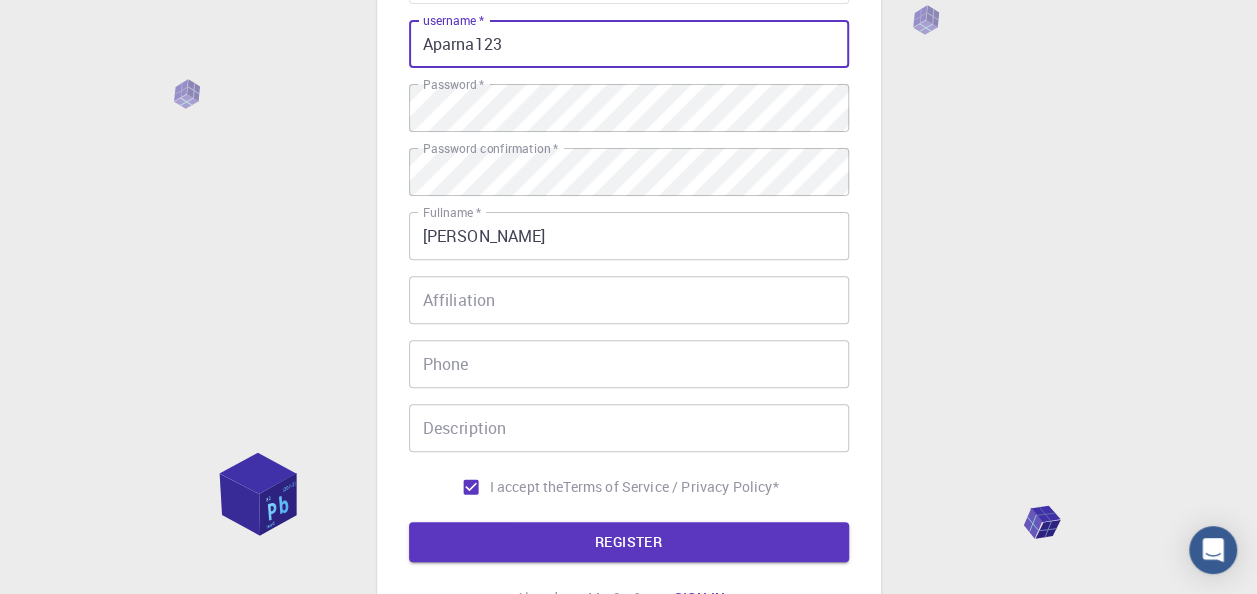 scroll, scrollTop: 426, scrollLeft: 0, axis: vertical 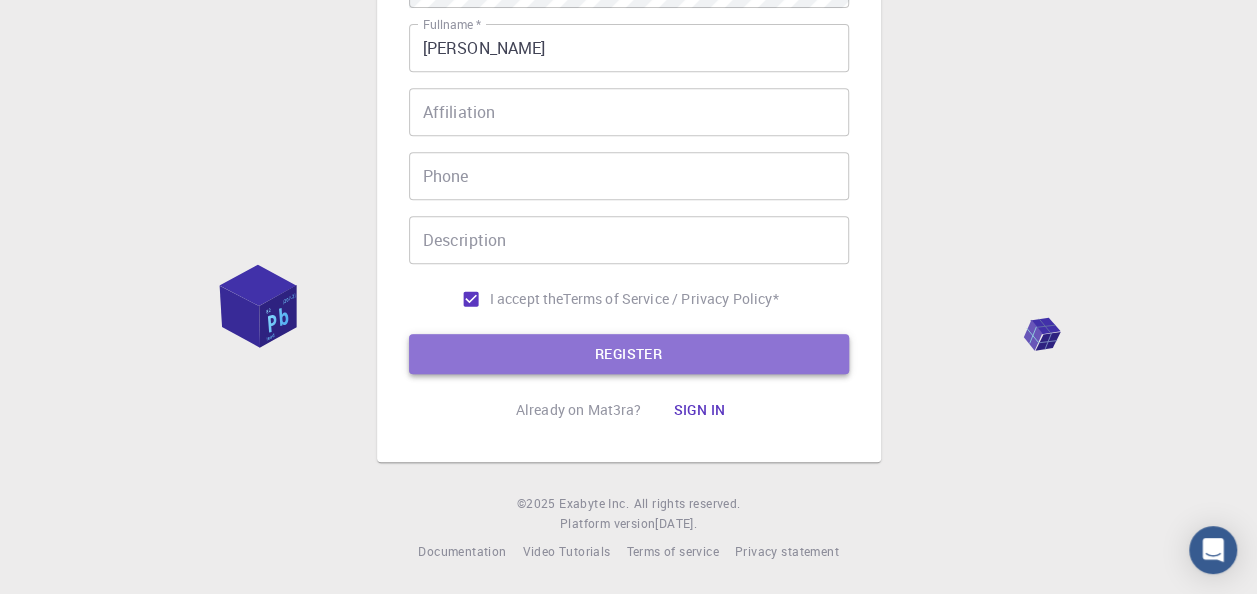 click on "REGISTER" at bounding box center [629, 354] 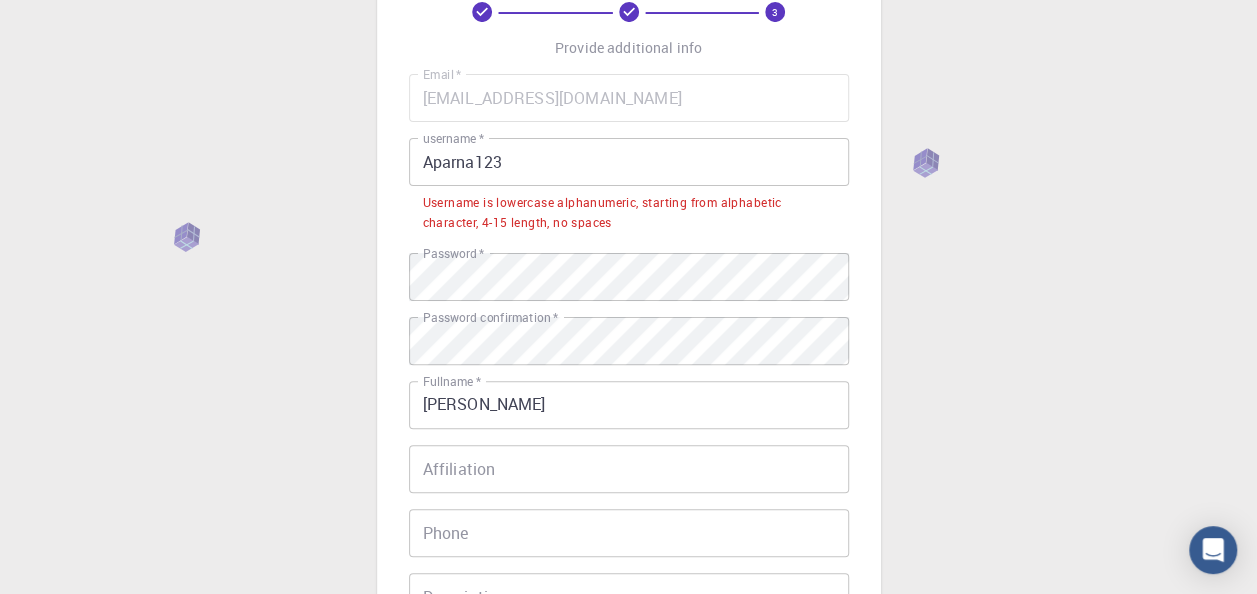 scroll, scrollTop: 118, scrollLeft: 0, axis: vertical 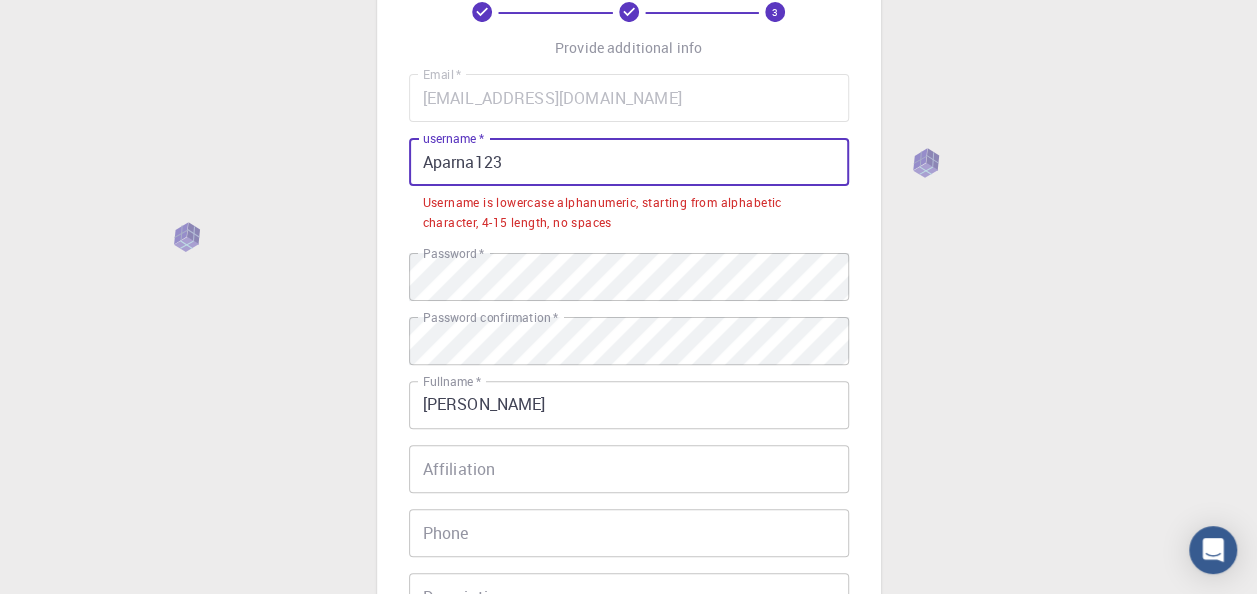 click on "Aparna123" at bounding box center (629, 162) 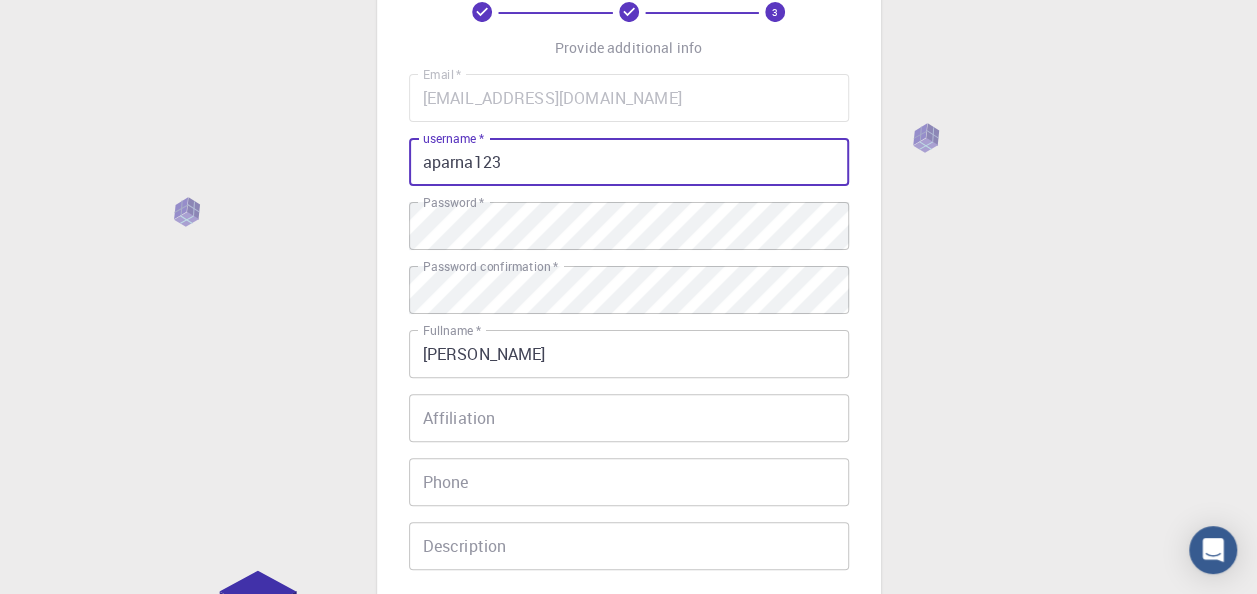 type on "aparna123" 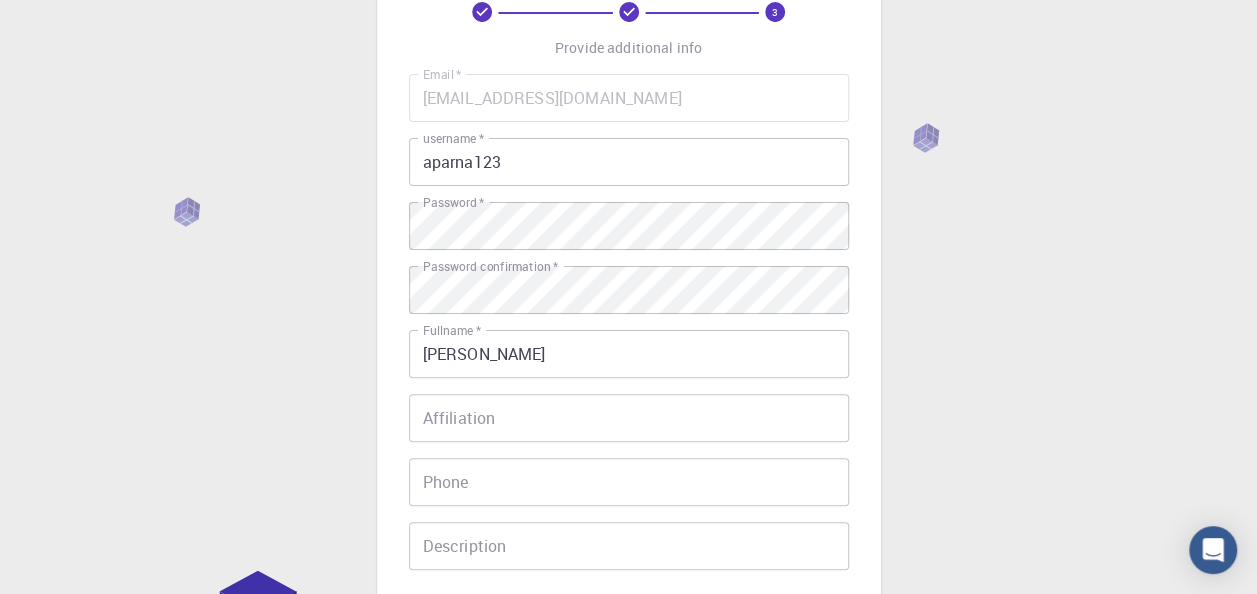 click on "3 Provide additional info Email   * [EMAIL_ADDRESS][DOMAIN_NAME] Email   * username   * aparna123 username   * Password   * Password   * Password confirmation   * Password confirmation   * Fullname   * [PERSON_NAME] Fullname   * Affiliation Affiliation Phone Phone Description Description I accept the  Terms of Service / Privacy Policy  * REGISTER Already on Mat3ra? Sign in ©  2025   Exabyte Inc.   All rights reserved. Platform version  [DATE] . Documentation Video Tutorials Terms of service Privacy statement" at bounding box center [628, 391] 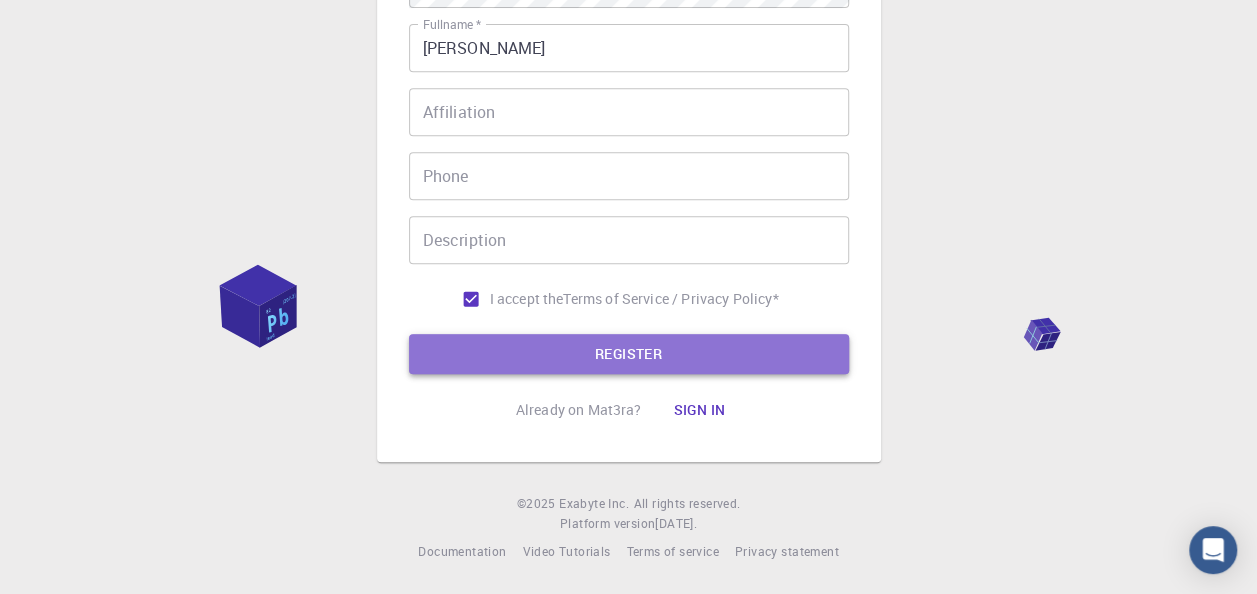 click on "REGISTER" at bounding box center [629, 354] 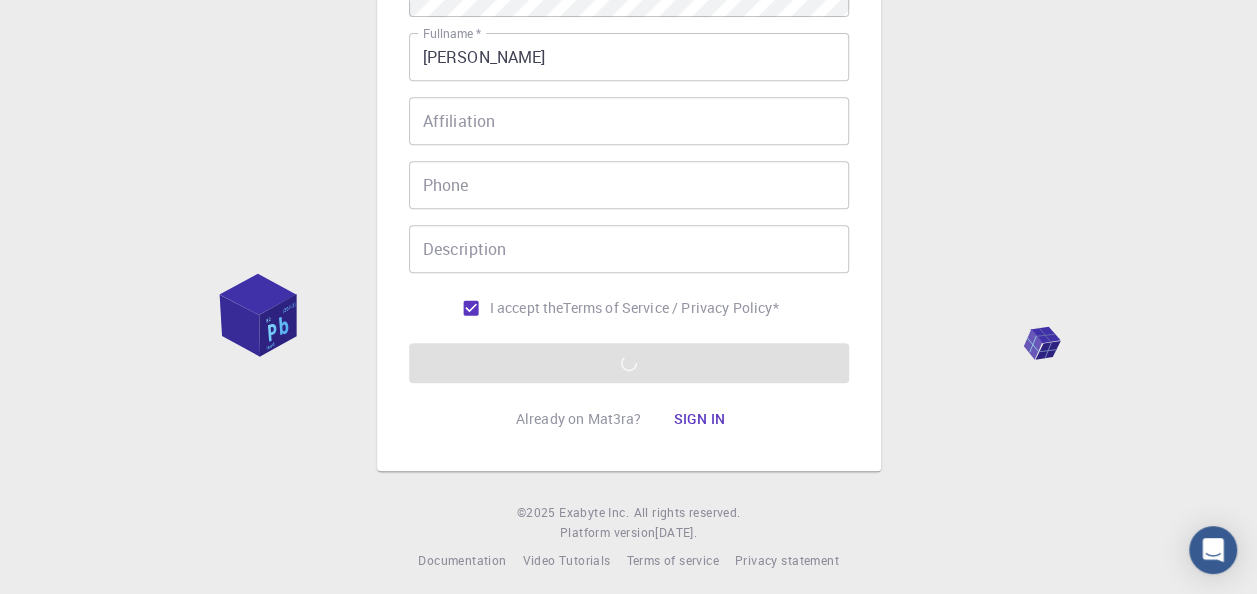 scroll, scrollTop: 416, scrollLeft: 0, axis: vertical 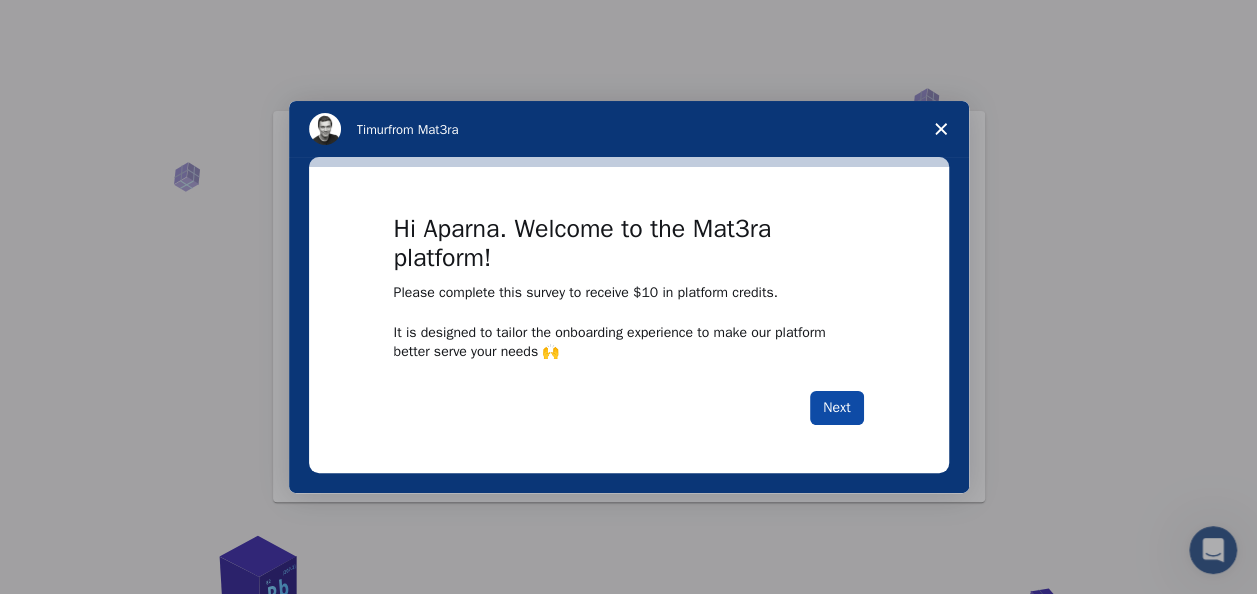 click on "Next" at bounding box center (836, 408) 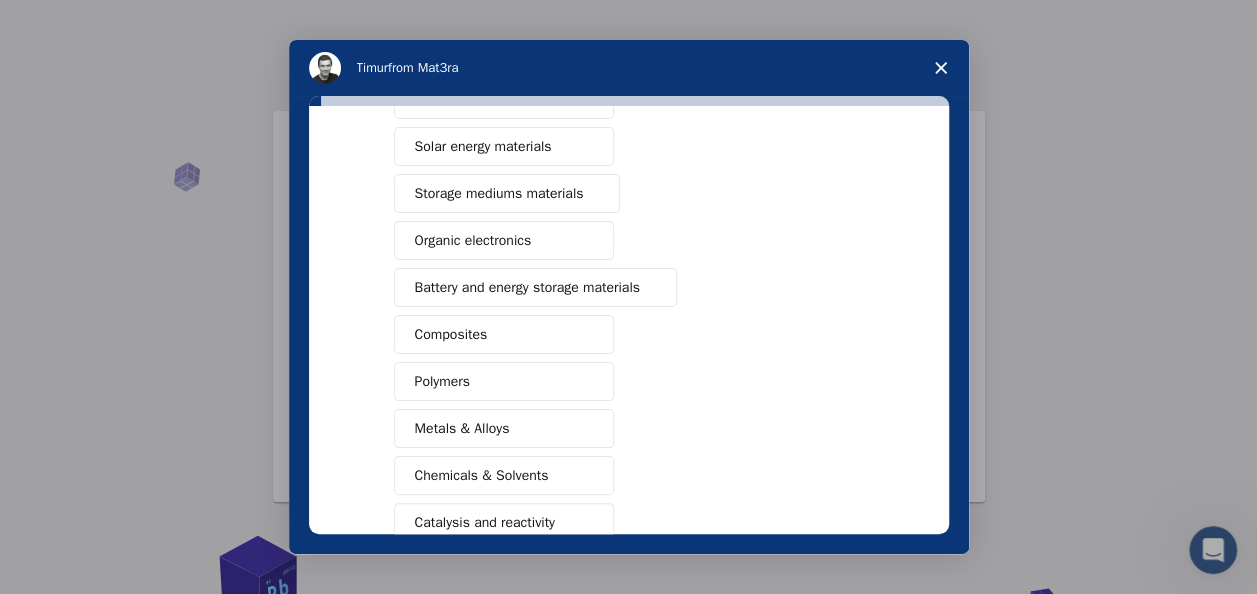 scroll, scrollTop: 363, scrollLeft: 0, axis: vertical 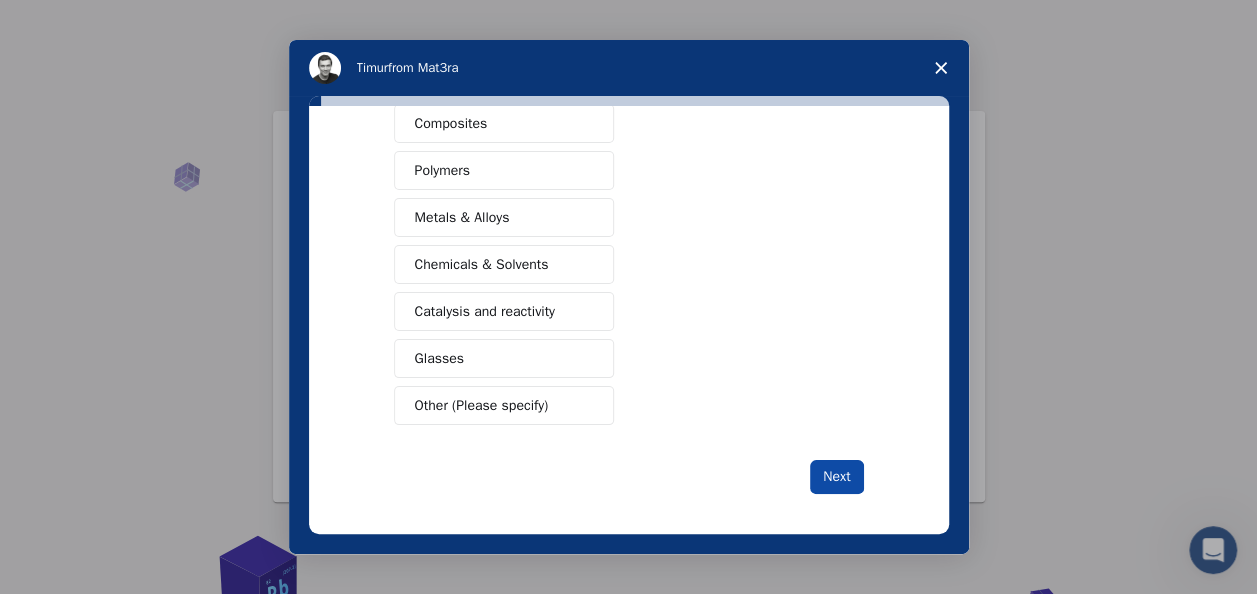 click on "Next" at bounding box center (836, 477) 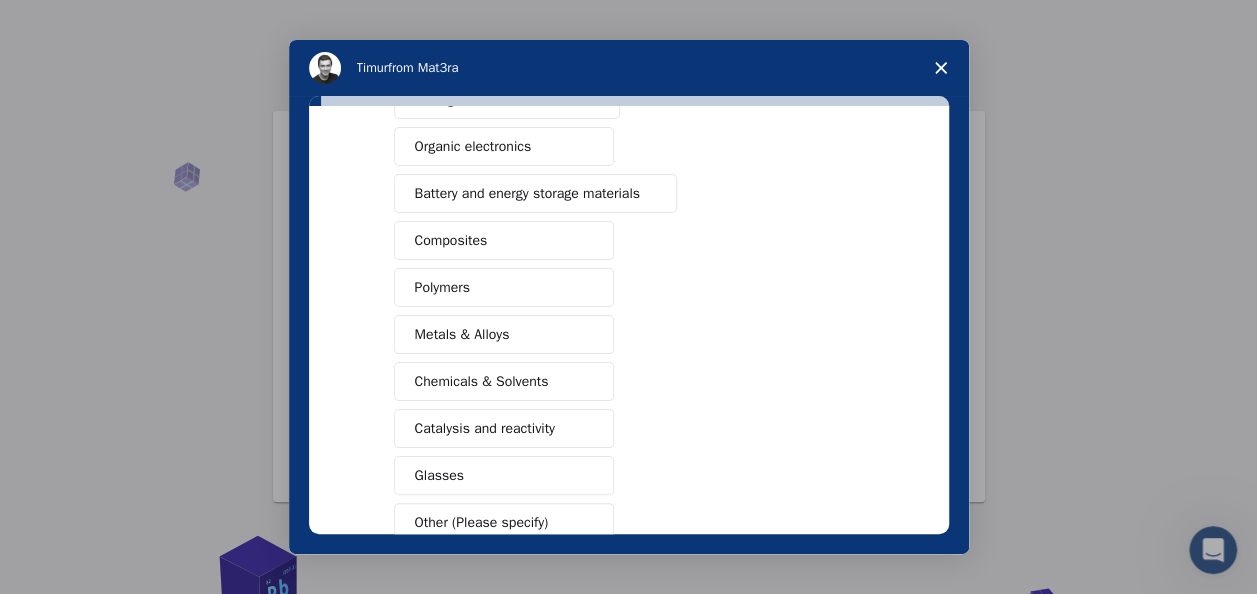 scroll, scrollTop: 386, scrollLeft: 0, axis: vertical 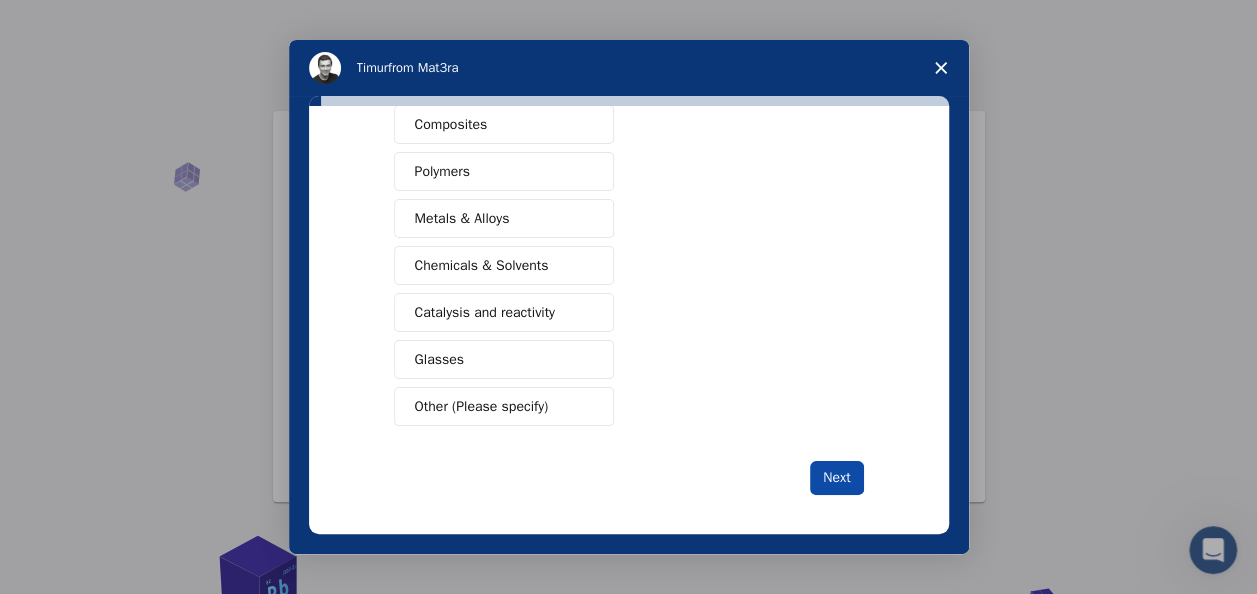 click on "Next" at bounding box center (836, 478) 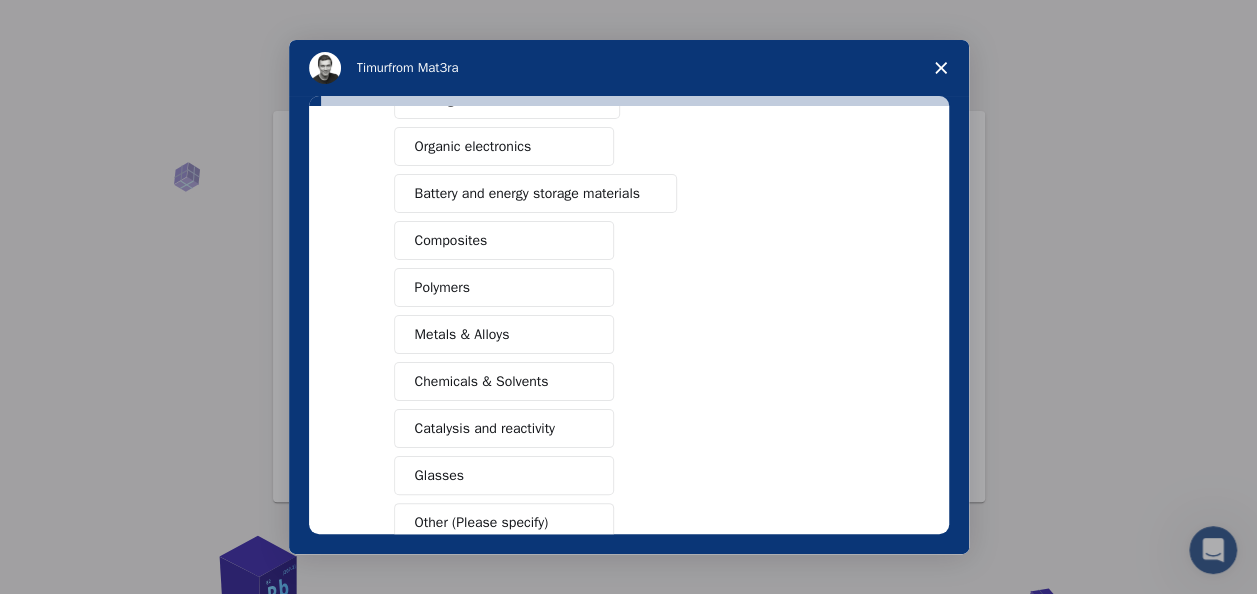 scroll, scrollTop: 386, scrollLeft: 0, axis: vertical 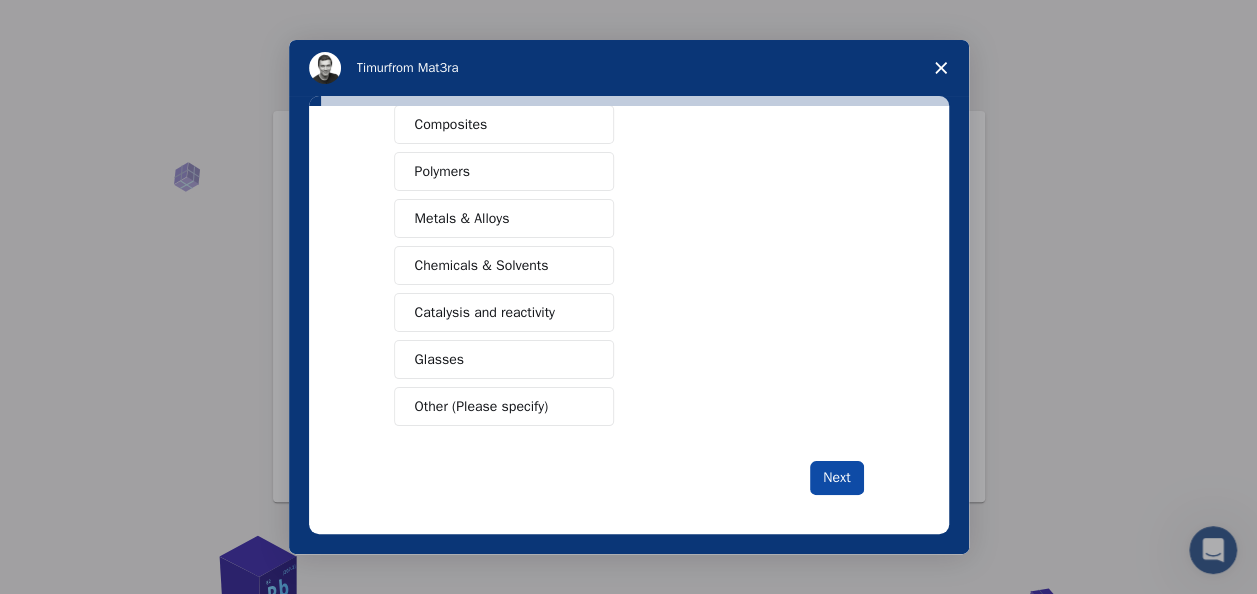 click on "Next" at bounding box center (836, 478) 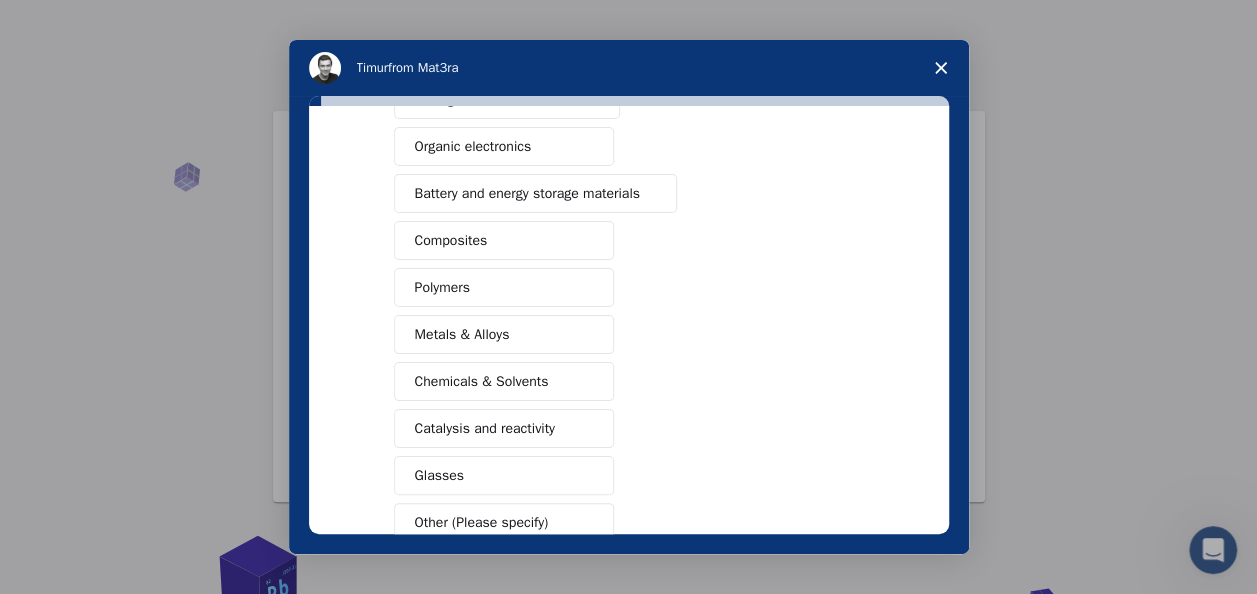 scroll, scrollTop: 386, scrollLeft: 0, axis: vertical 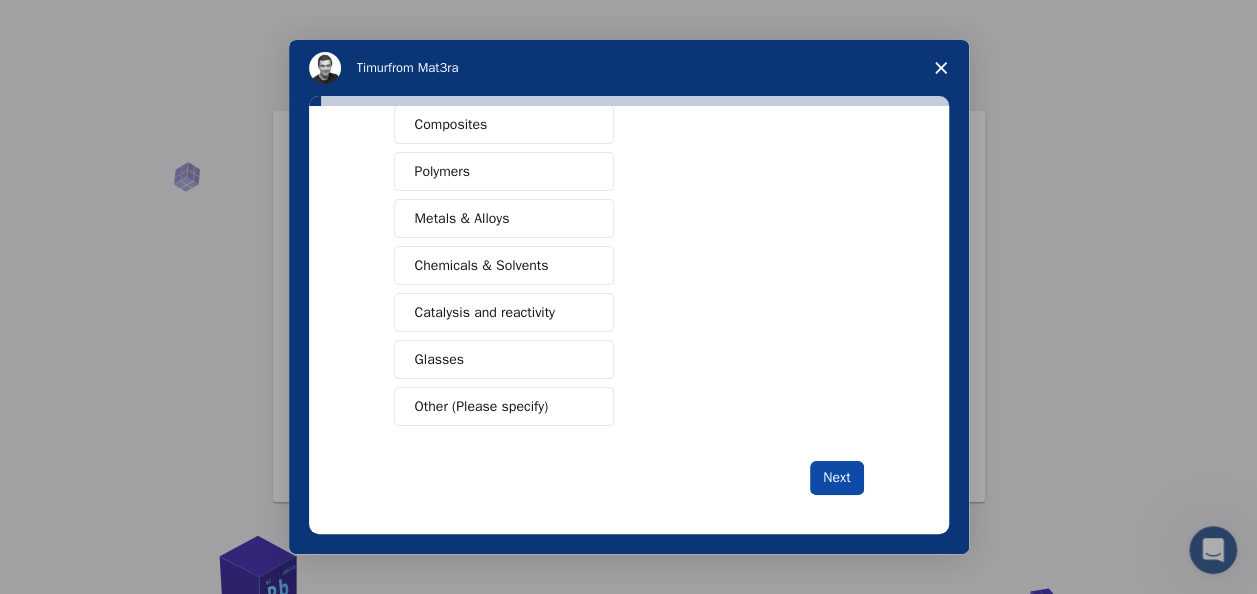 click on "Next" at bounding box center [836, 478] 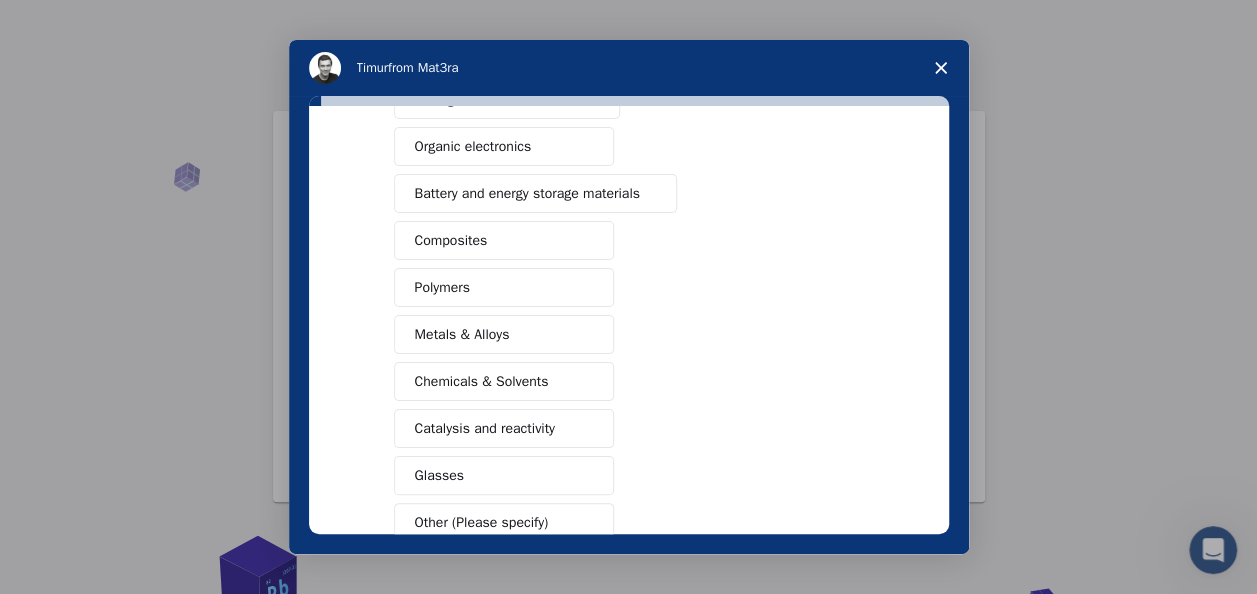 scroll, scrollTop: 386, scrollLeft: 0, axis: vertical 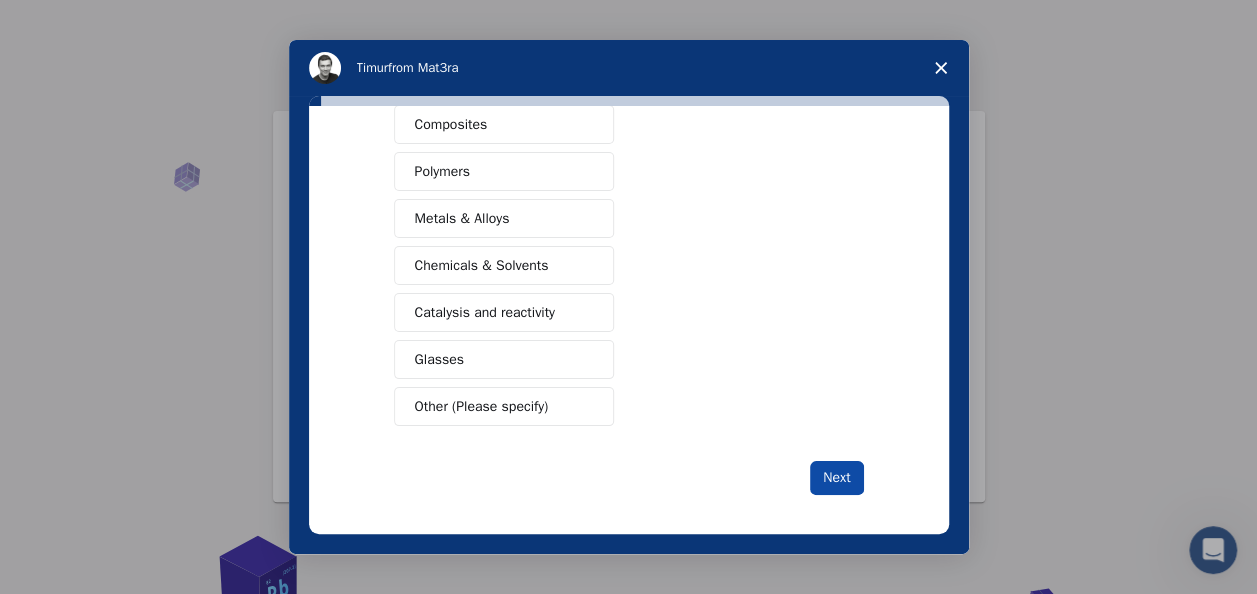 click on "Next" at bounding box center (836, 478) 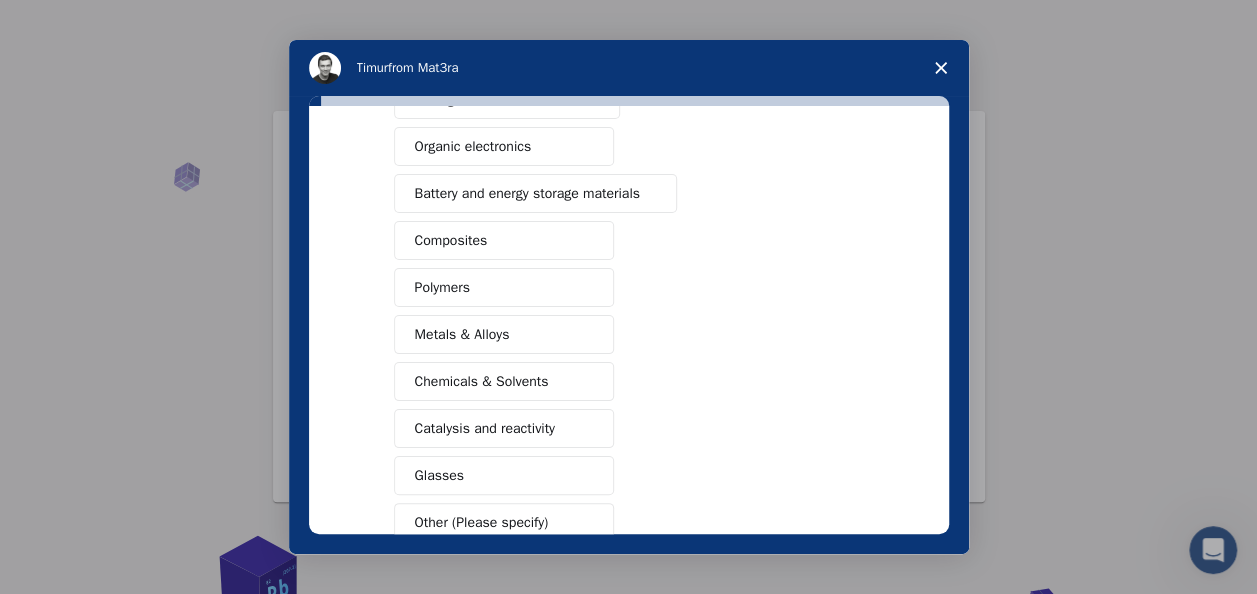 scroll, scrollTop: 386, scrollLeft: 0, axis: vertical 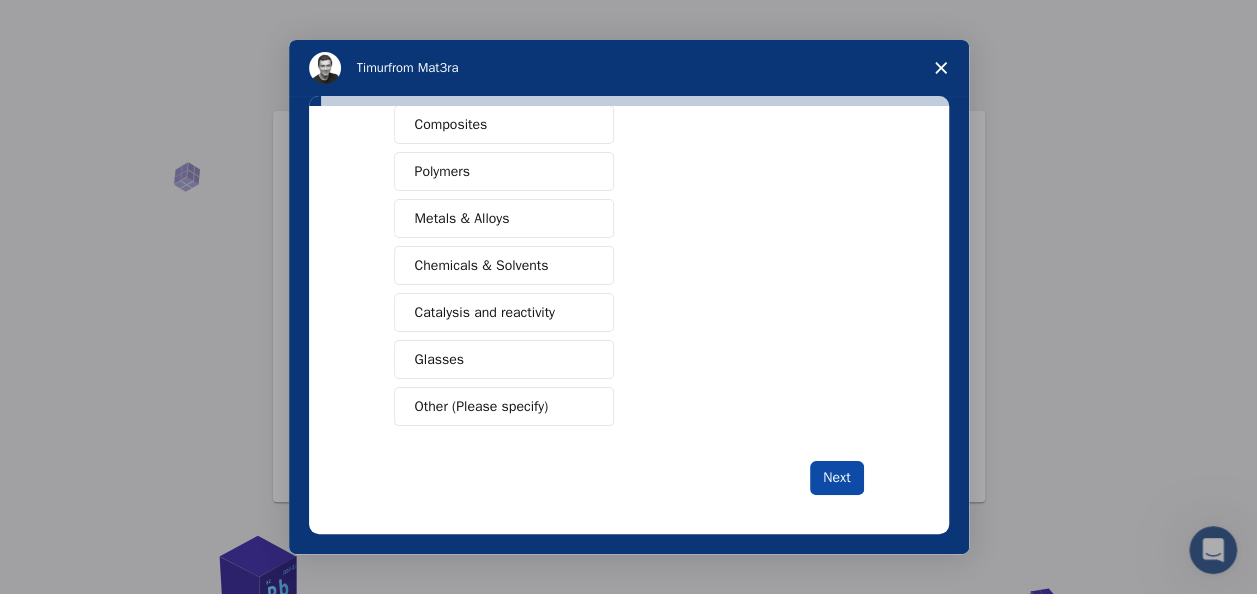 click on "Next" at bounding box center [836, 478] 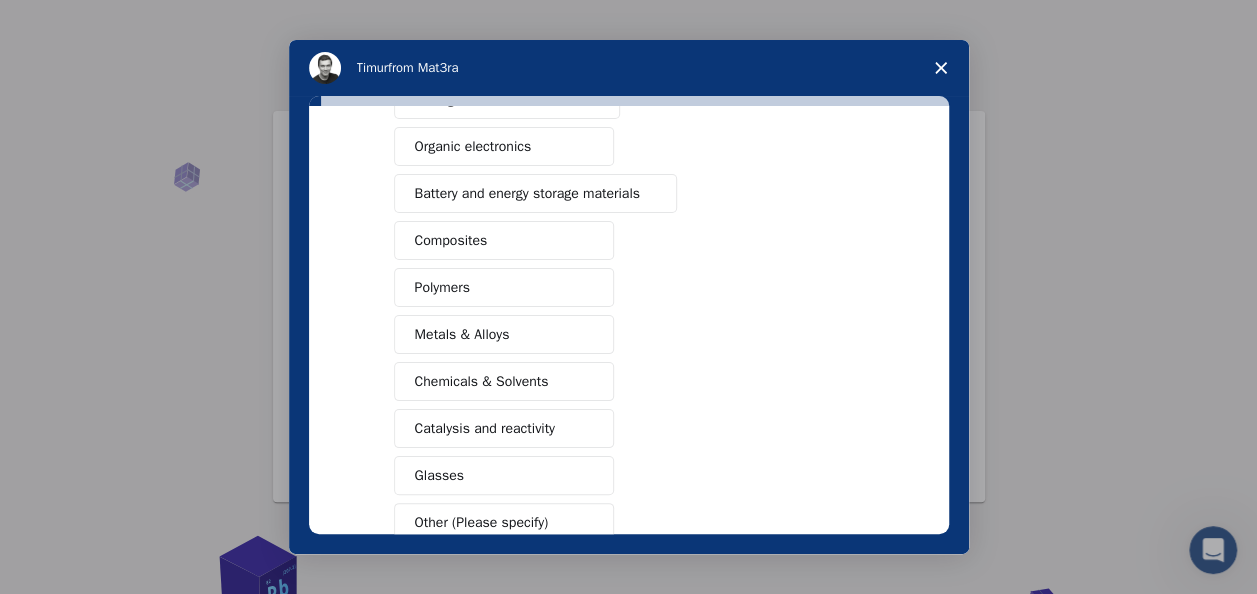 scroll, scrollTop: 386, scrollLeft: 0, axis: vertical 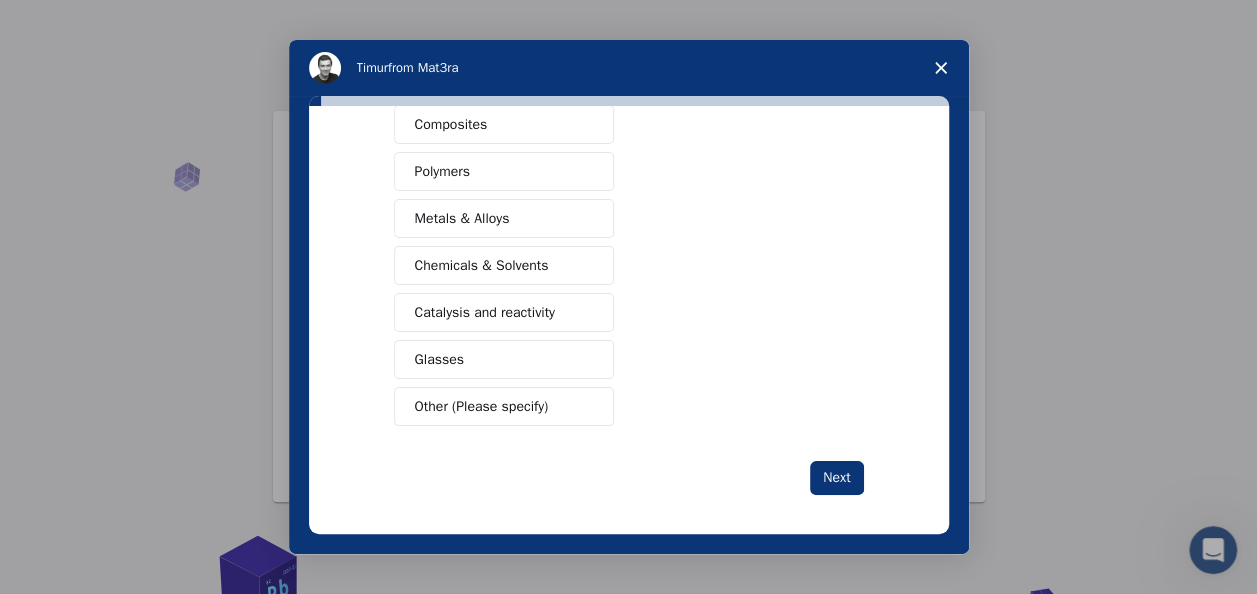 click at bounding box center (941, 68) 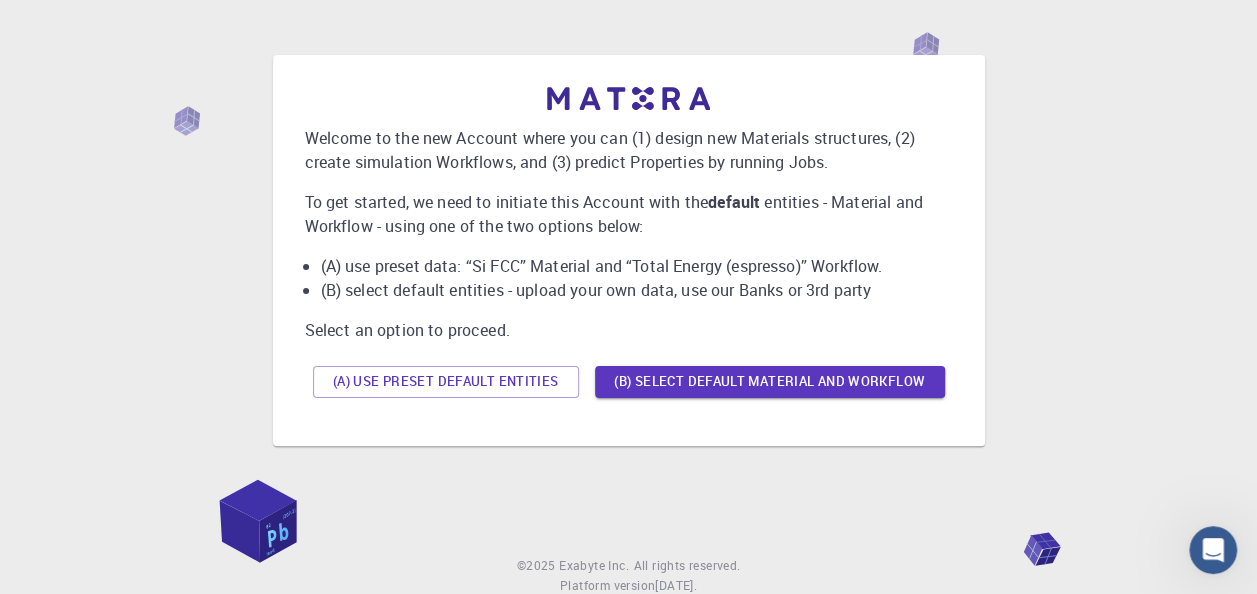 scroll, scrollTop: 120, scrollLeft: 0, axis: vertical 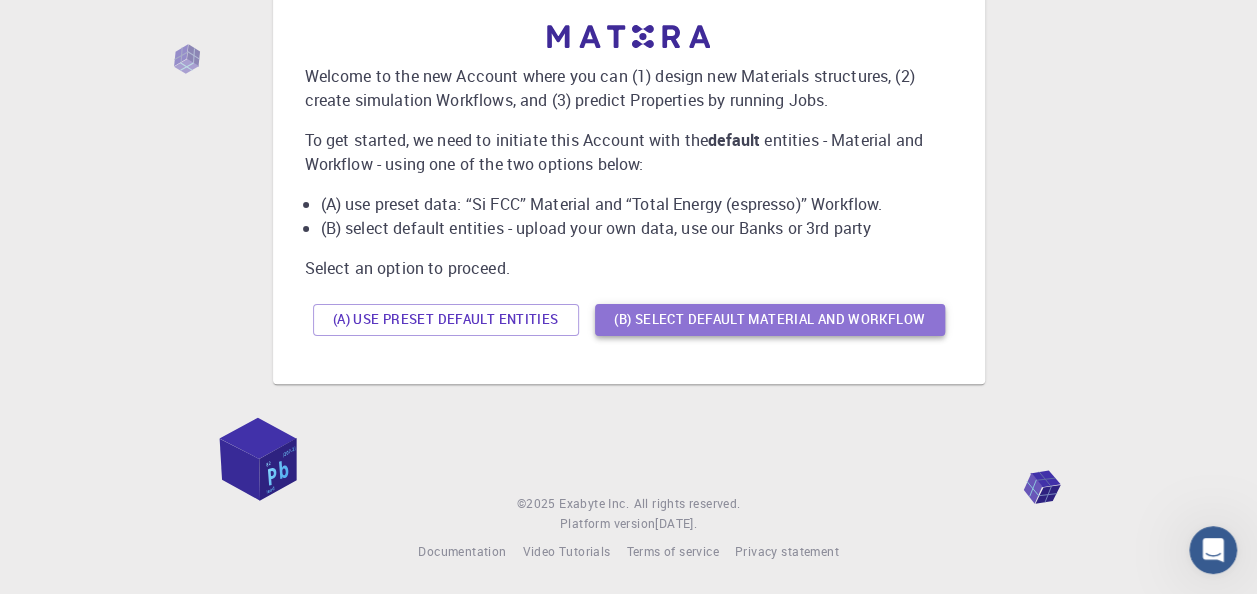 click on "(B) Select default material and workflow" at bounding box center [770, 320] 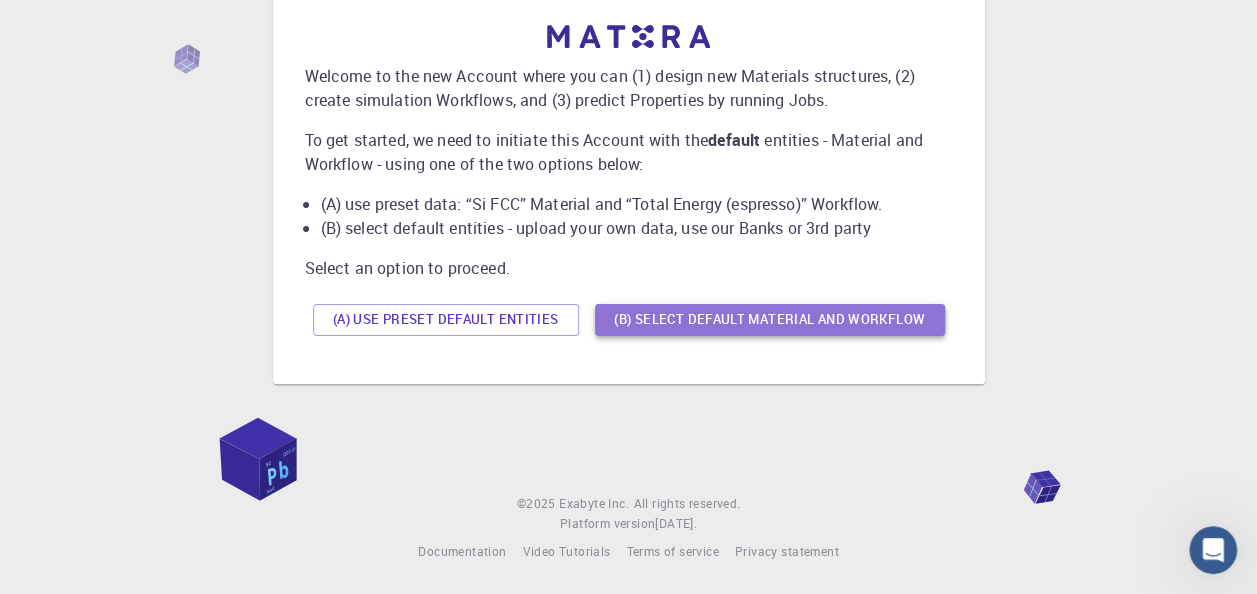 scroll, scrollTop: 172, scrollLeft: 0, axis: vertical 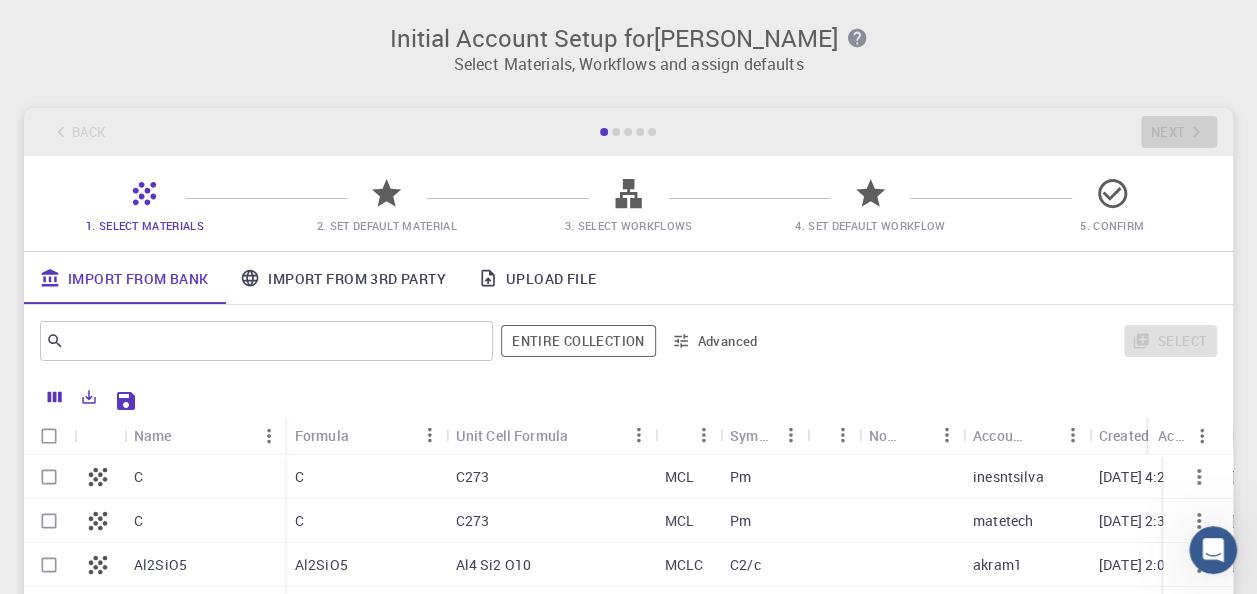 click at bounding box center [616, 132] 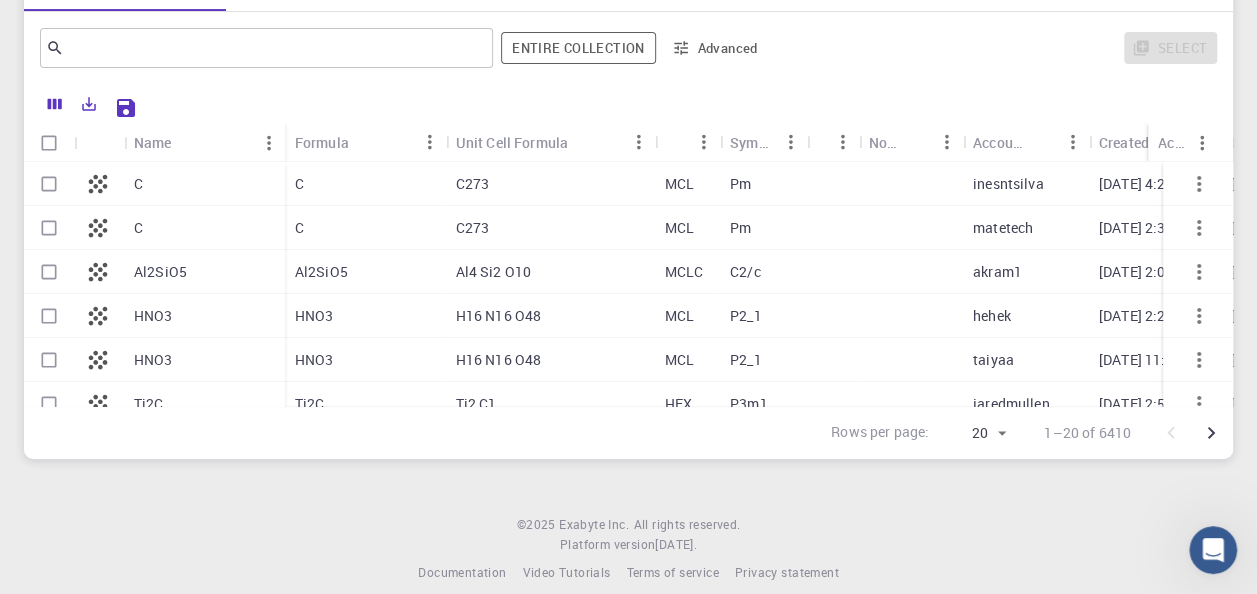 scroll, scrollTop: 316, scrollLeft: 0, axis: vertical 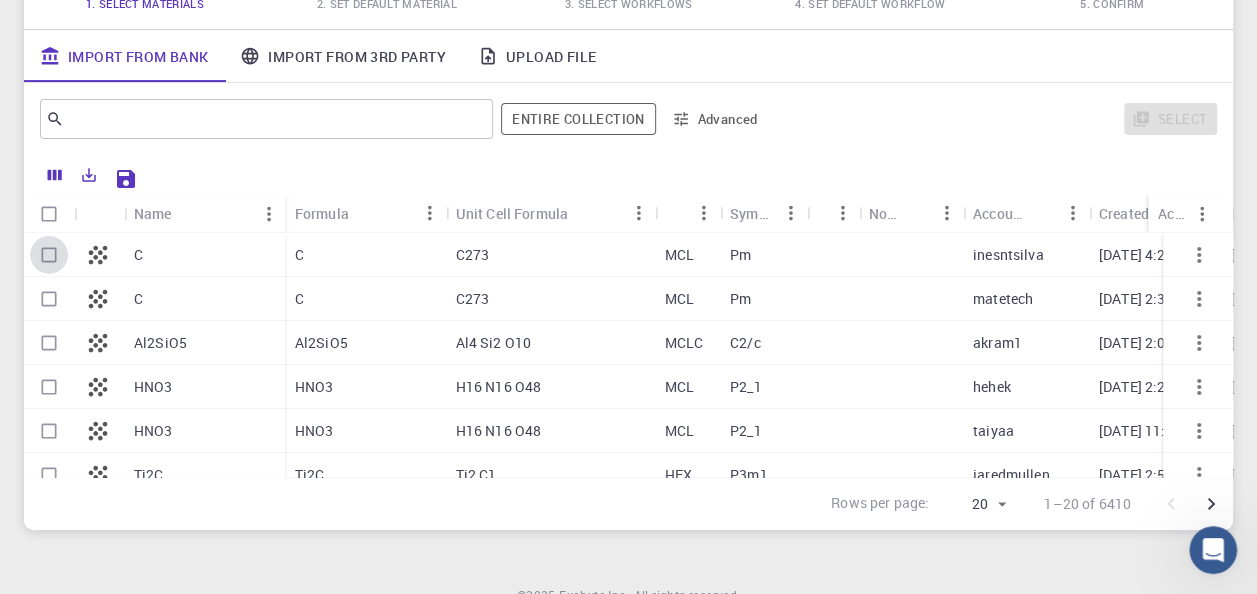 click at bounding box center [49, 255] 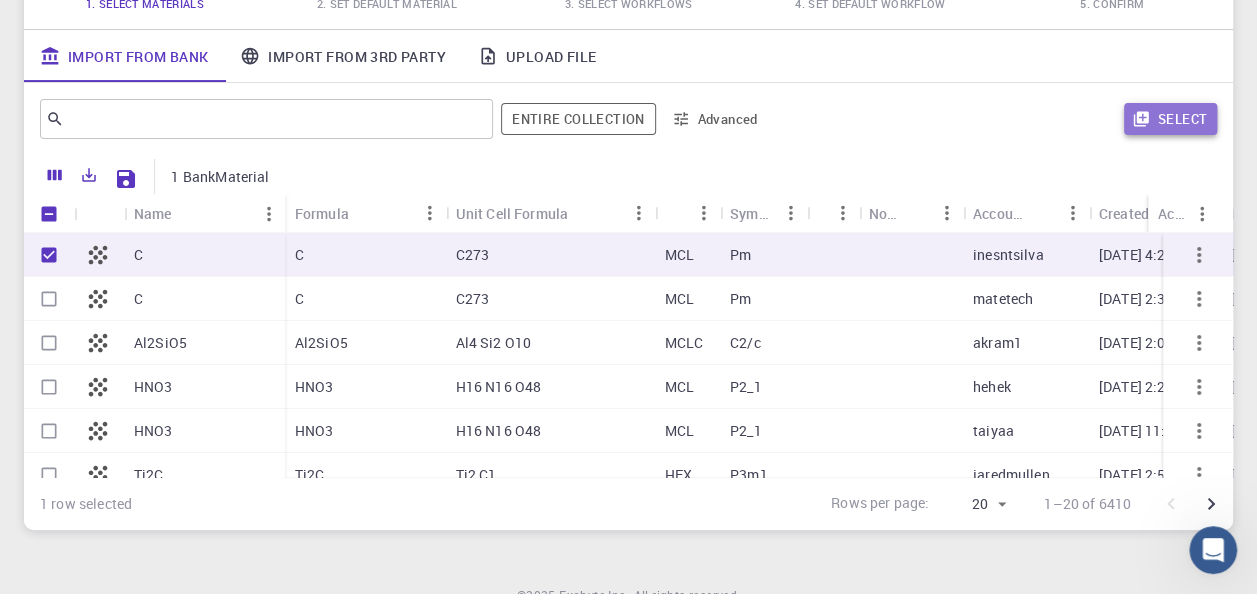 click on "Select" at bounding box center (1170, 119) 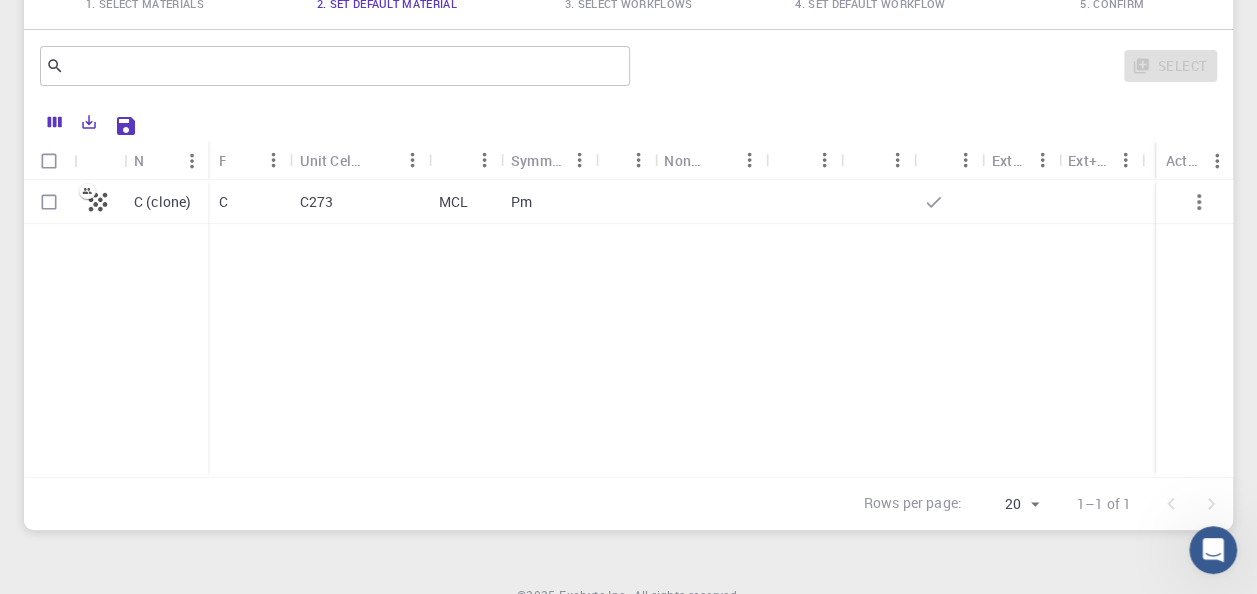 click on "C (clone)" at bounding box center (166, 202) 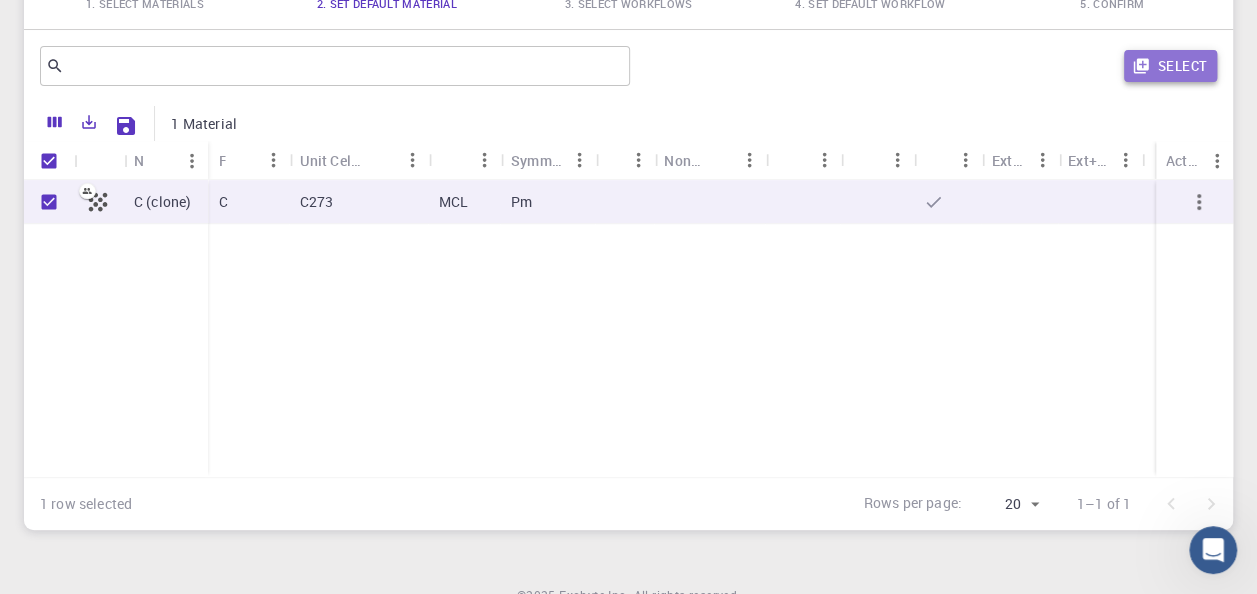 click on "Select" at bounding box center [1170, 66] 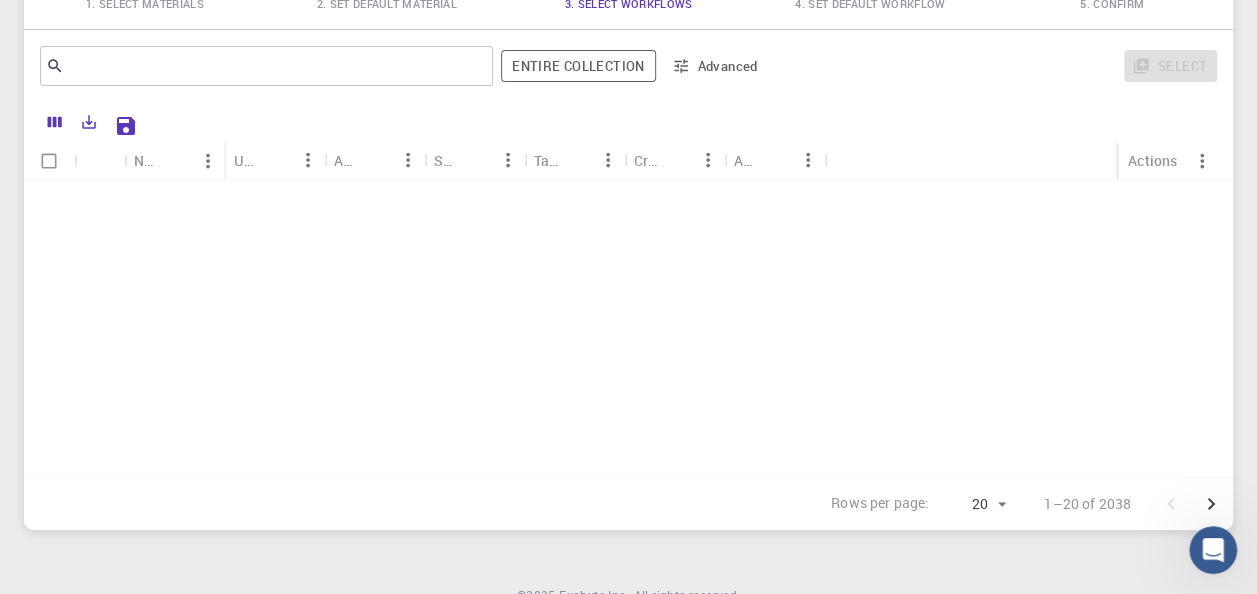 scroll, scrollTop: 0, scrollLeft: 0, axis: both 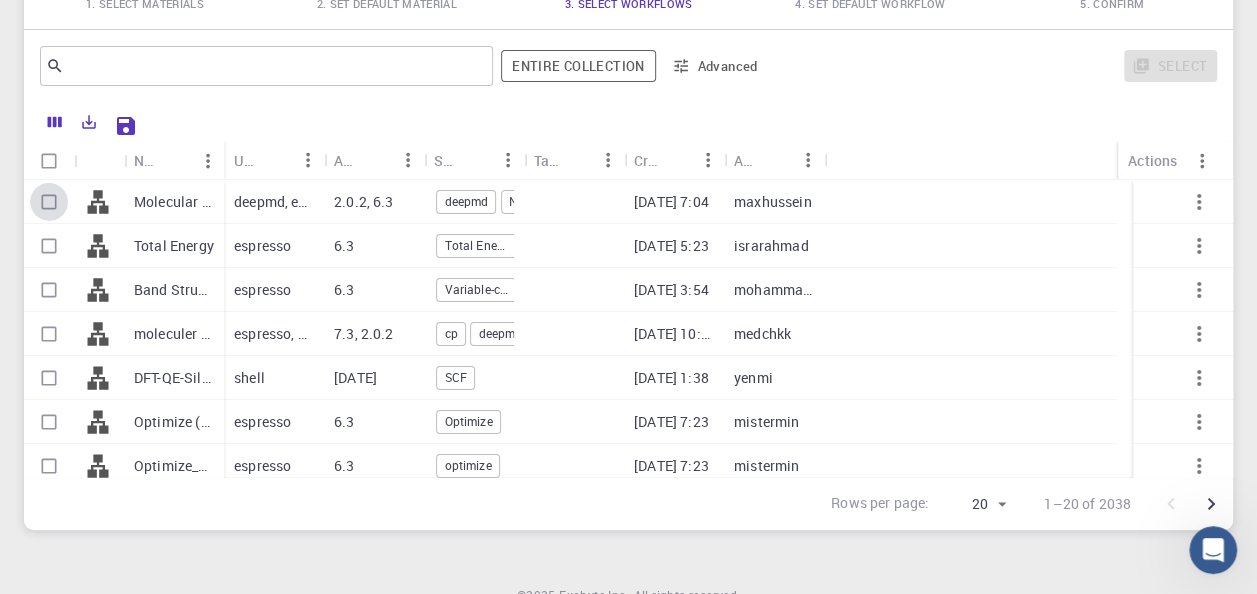 checkbox on "true" 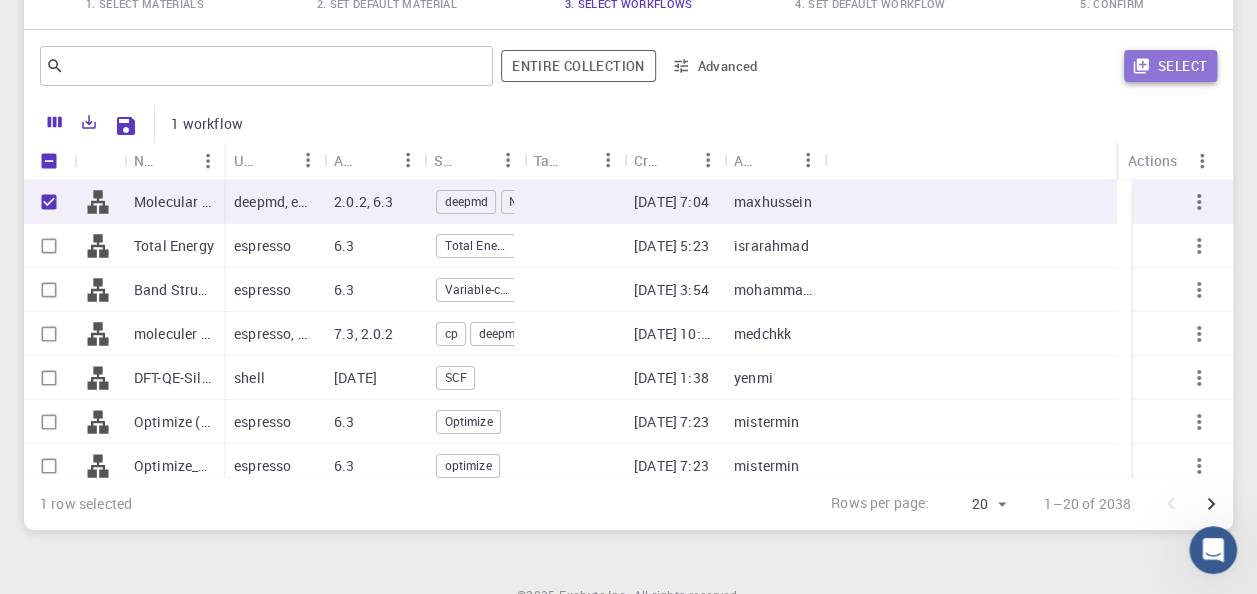 click on "Select" at bounding box center (1170, 66) 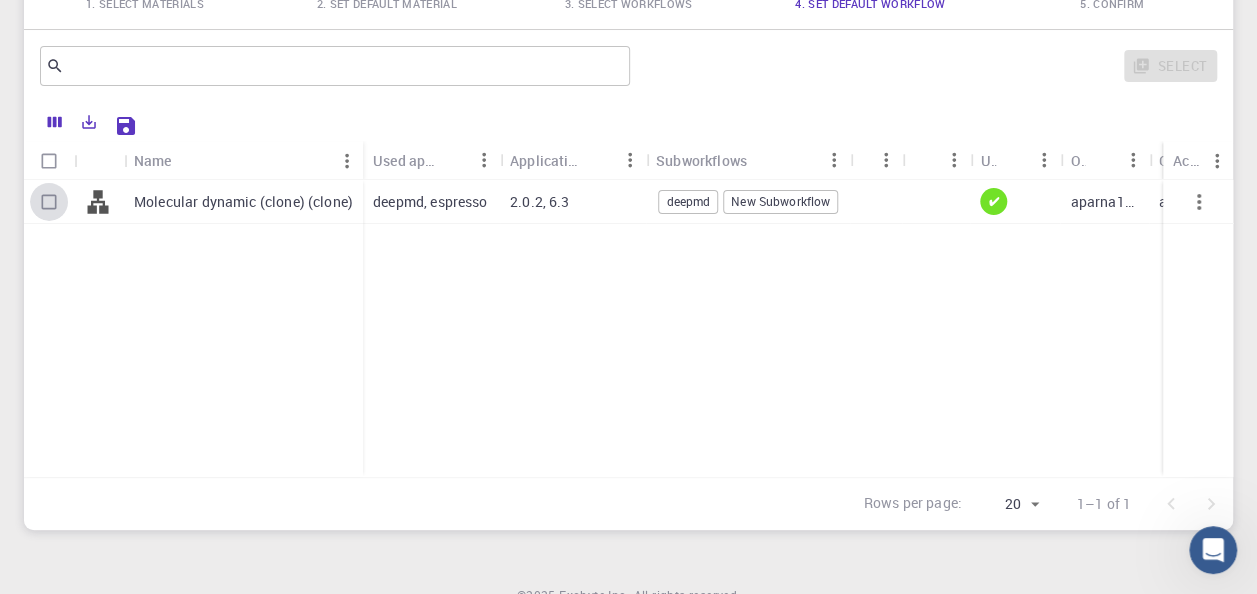 click at bounding box center (49, 202) 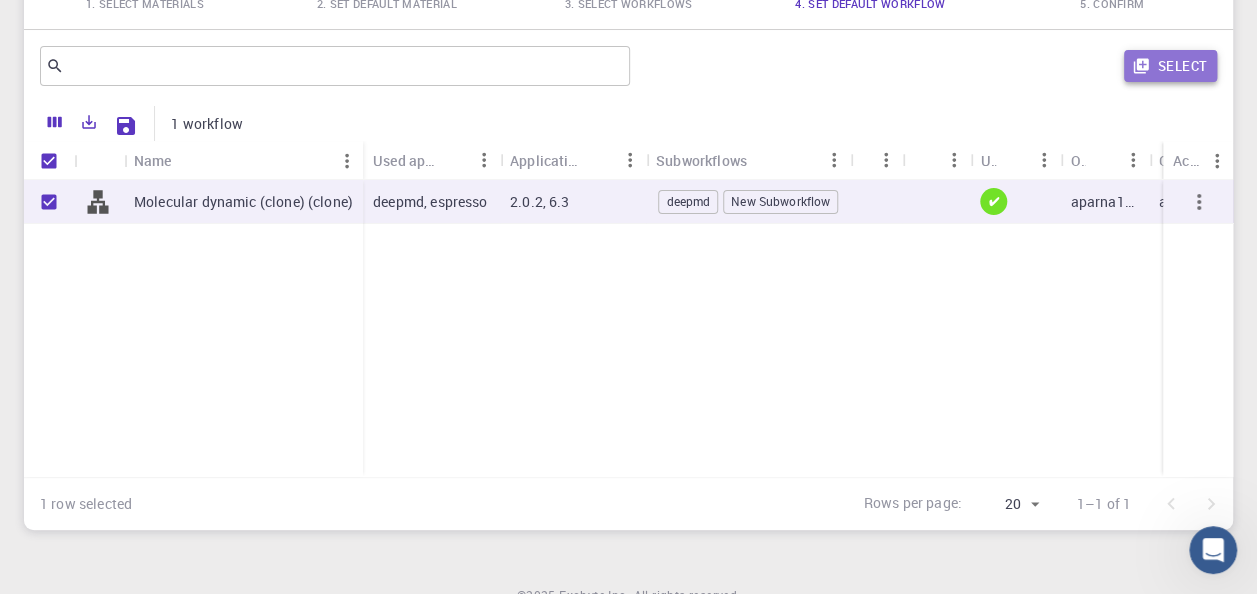 click on "Select" at bounding box center [1170, 66] 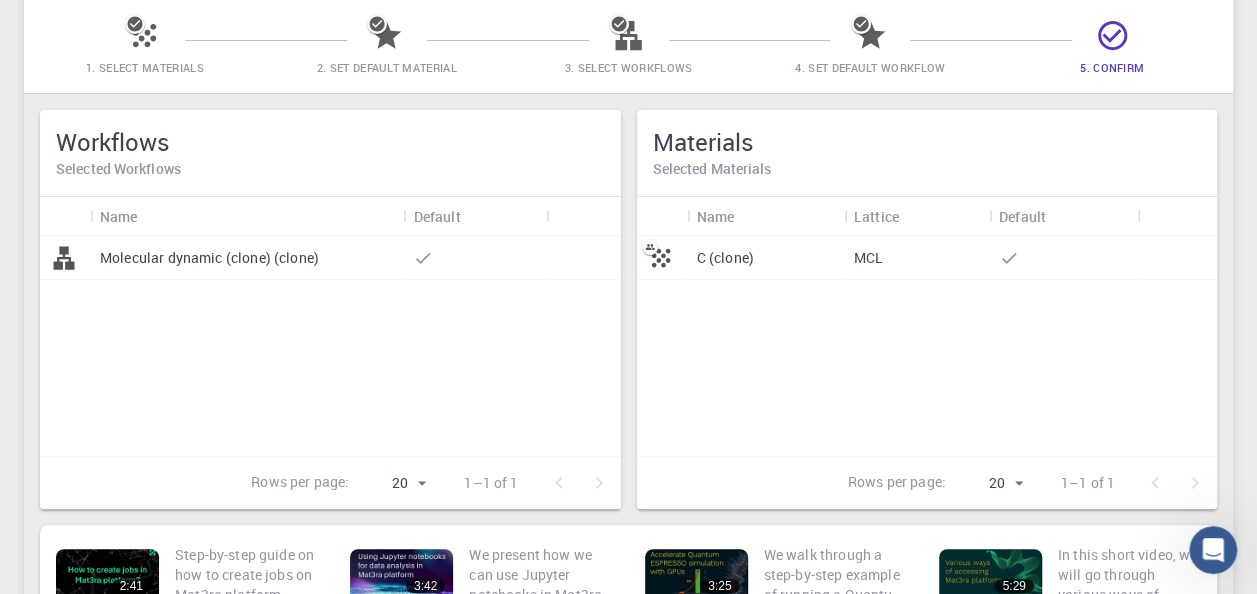 scroll, scrollTop: 156, scrollLeft: 0, axis: vertical 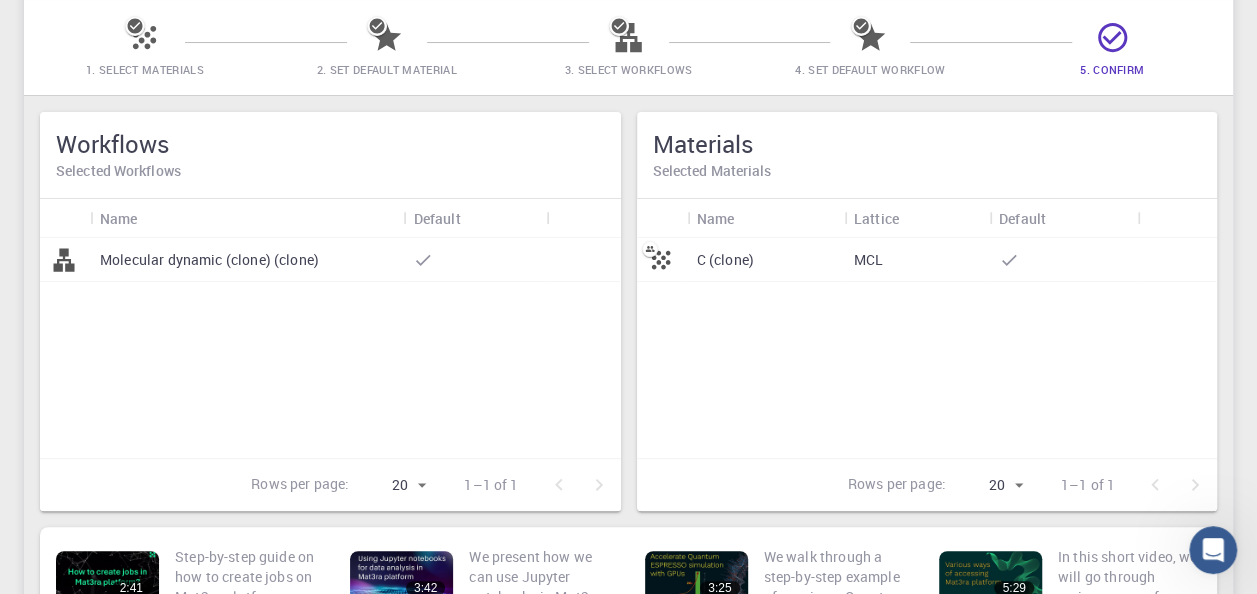 click on "Molecular dynamic (clone) (clone)" at bounding box center [246, 260] 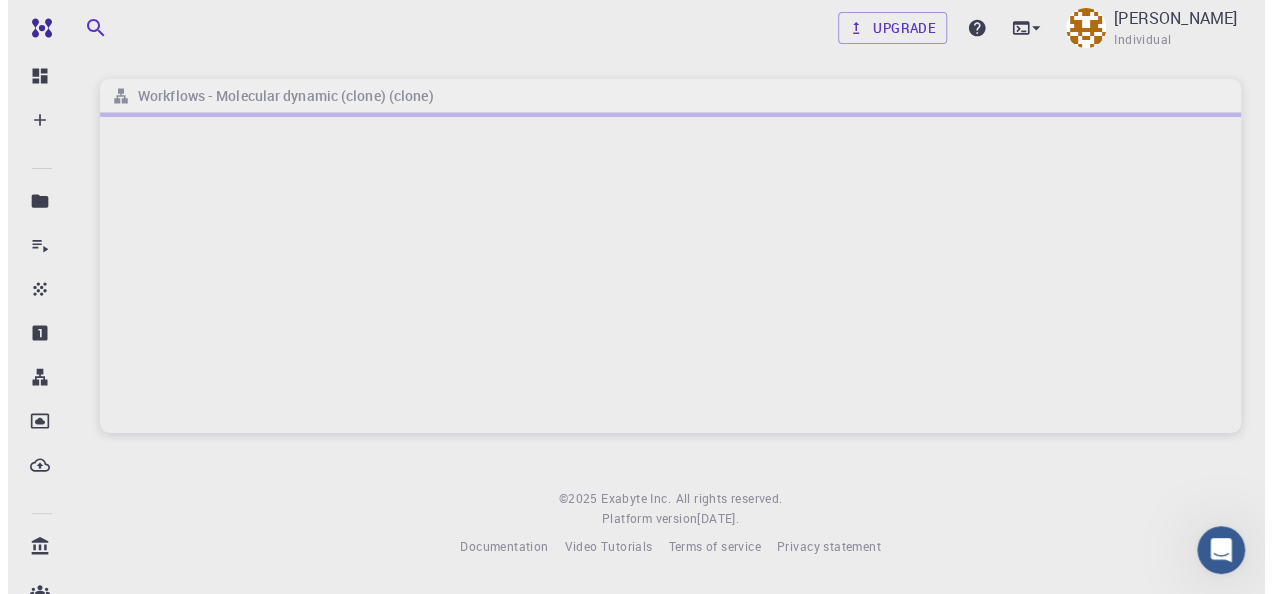scroll, scrollTop: 0, scrollLeft: 0, axis: both 